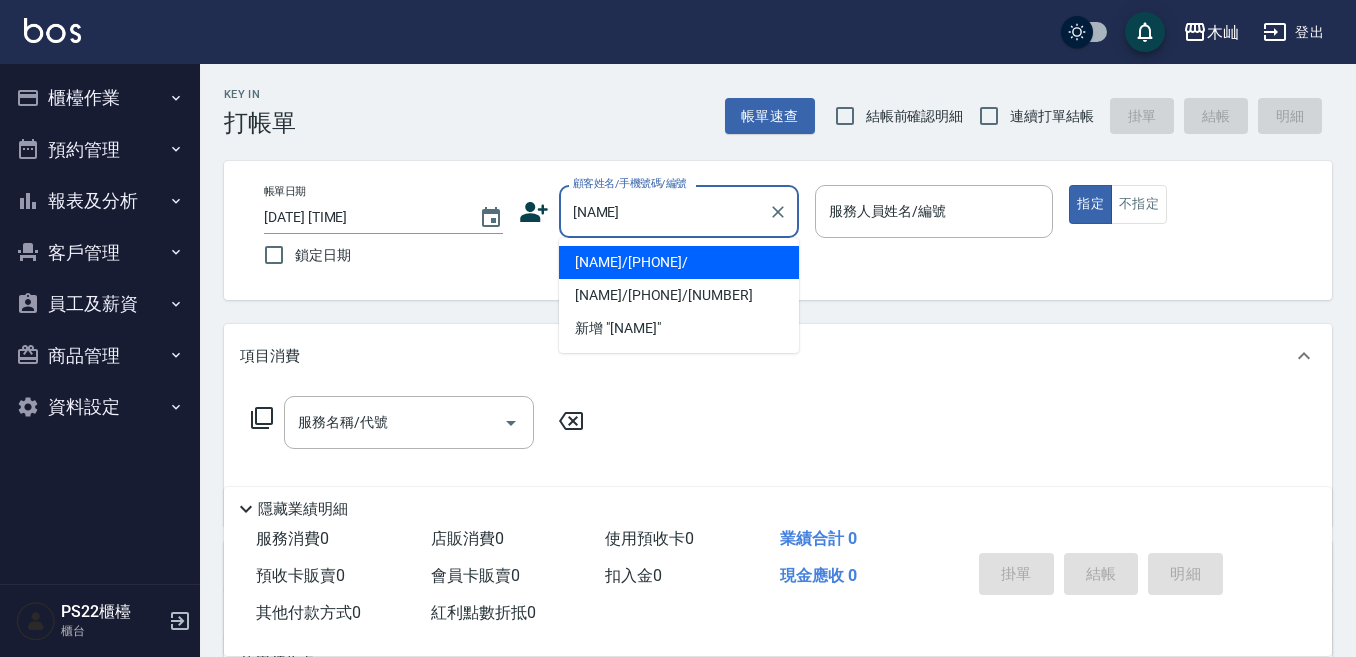 scroll, scrollTop: 0, scrollLeft: 0, axis: both 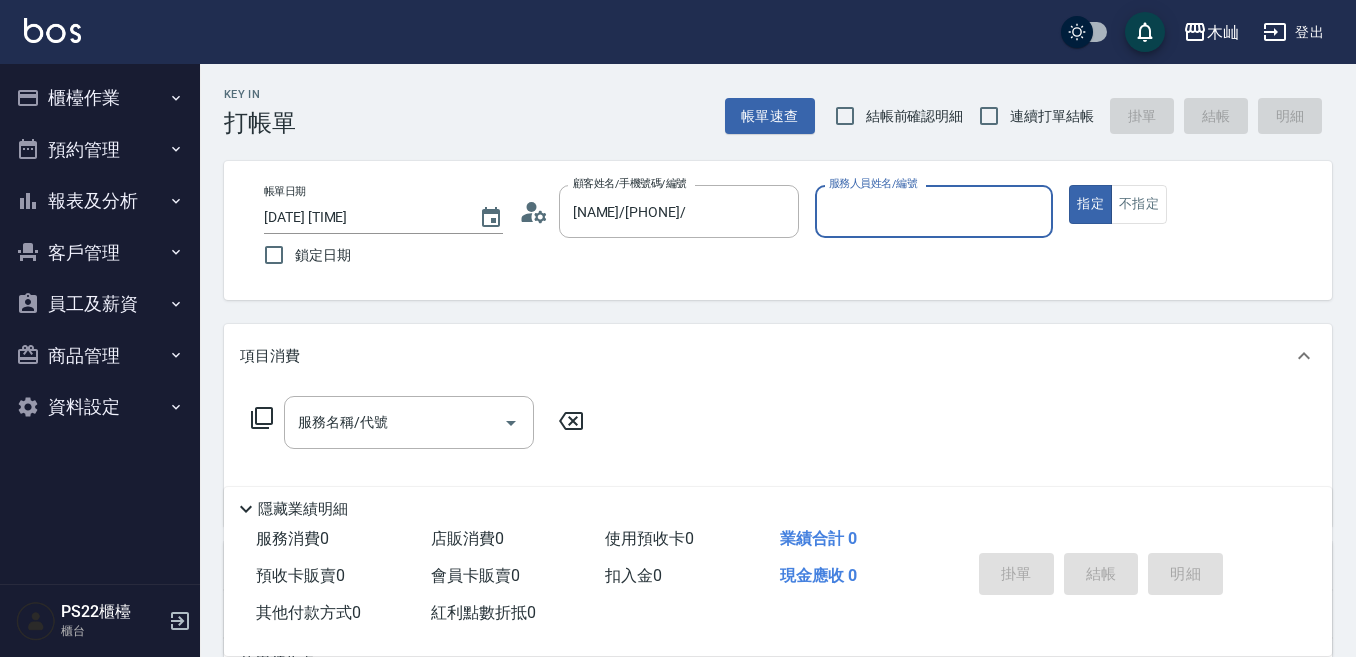 type on "小愛-10" 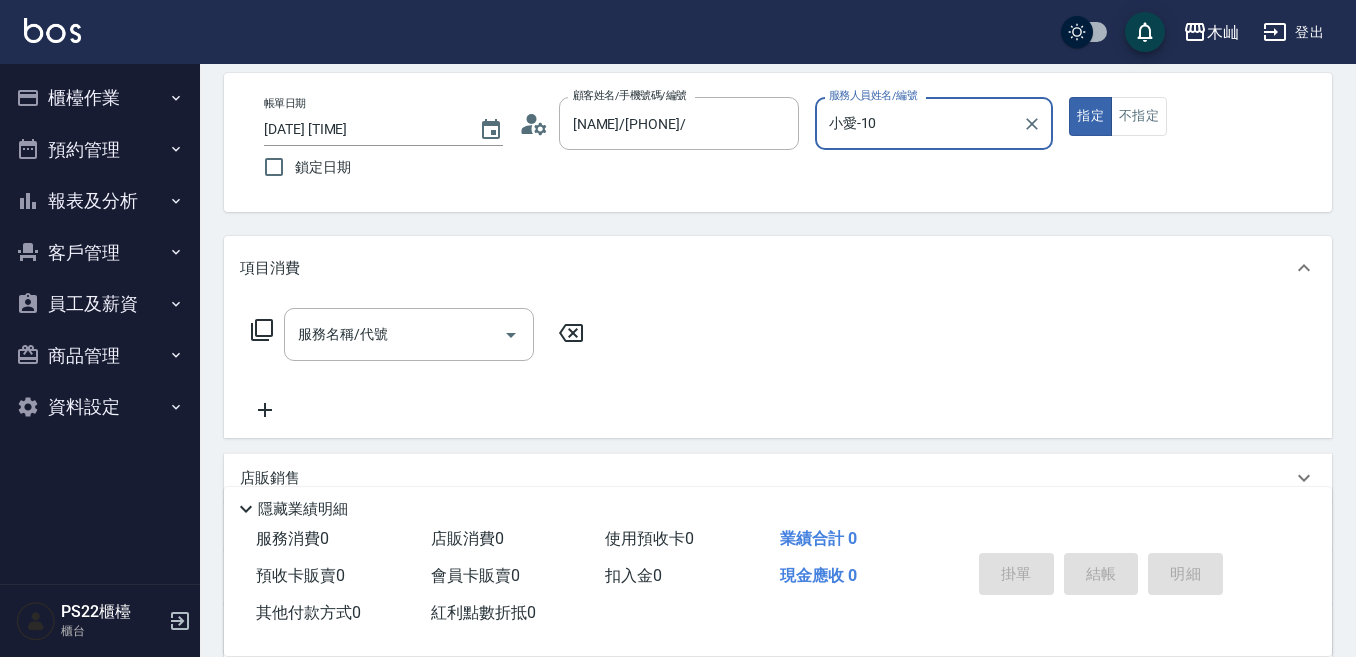 scroll, scrollTop: 100, scrollLeft: 0, axis: vertical 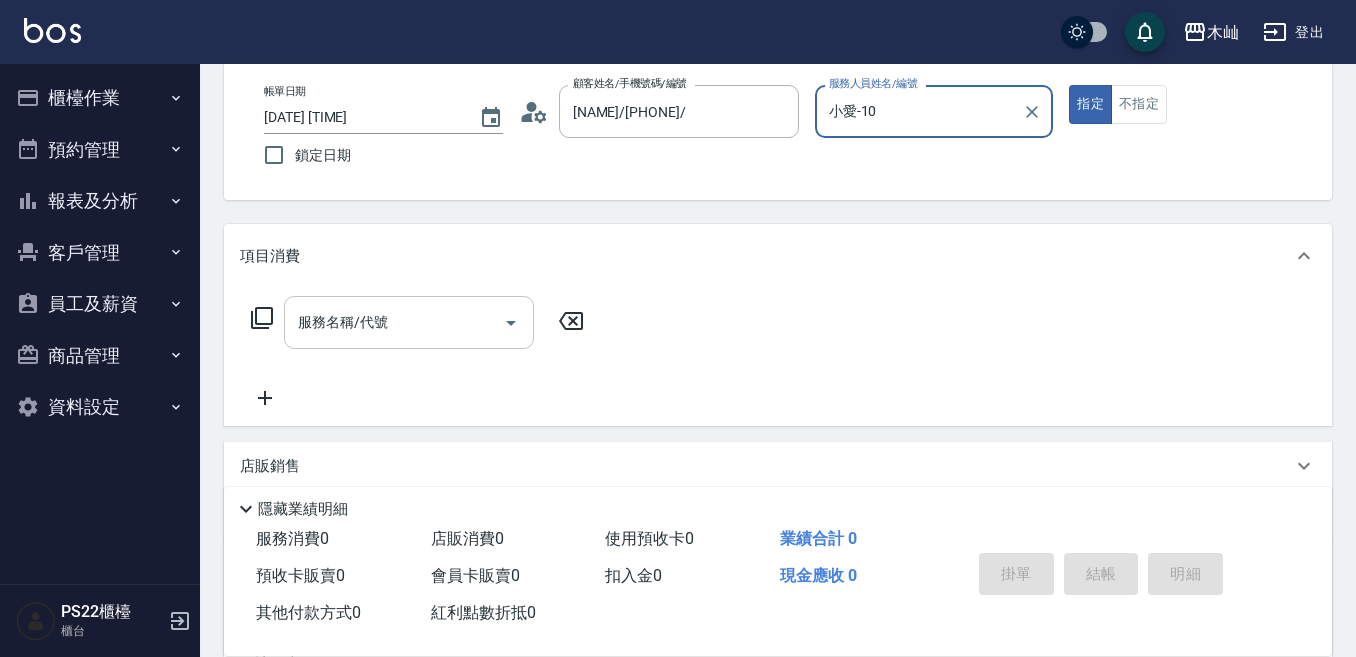 click on "服務名稱/代號" at bounding box center [394, 322] 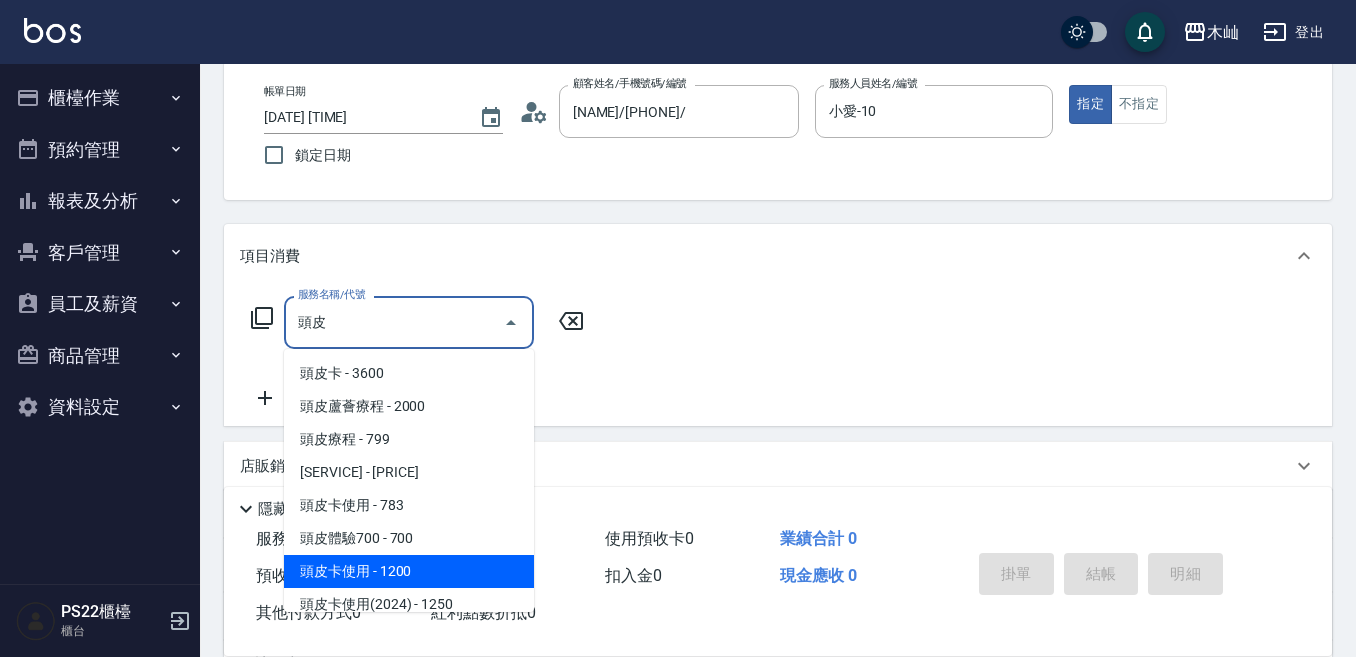 scroll, scrollTop: 50, scrollLeft: 0, axis: vertical 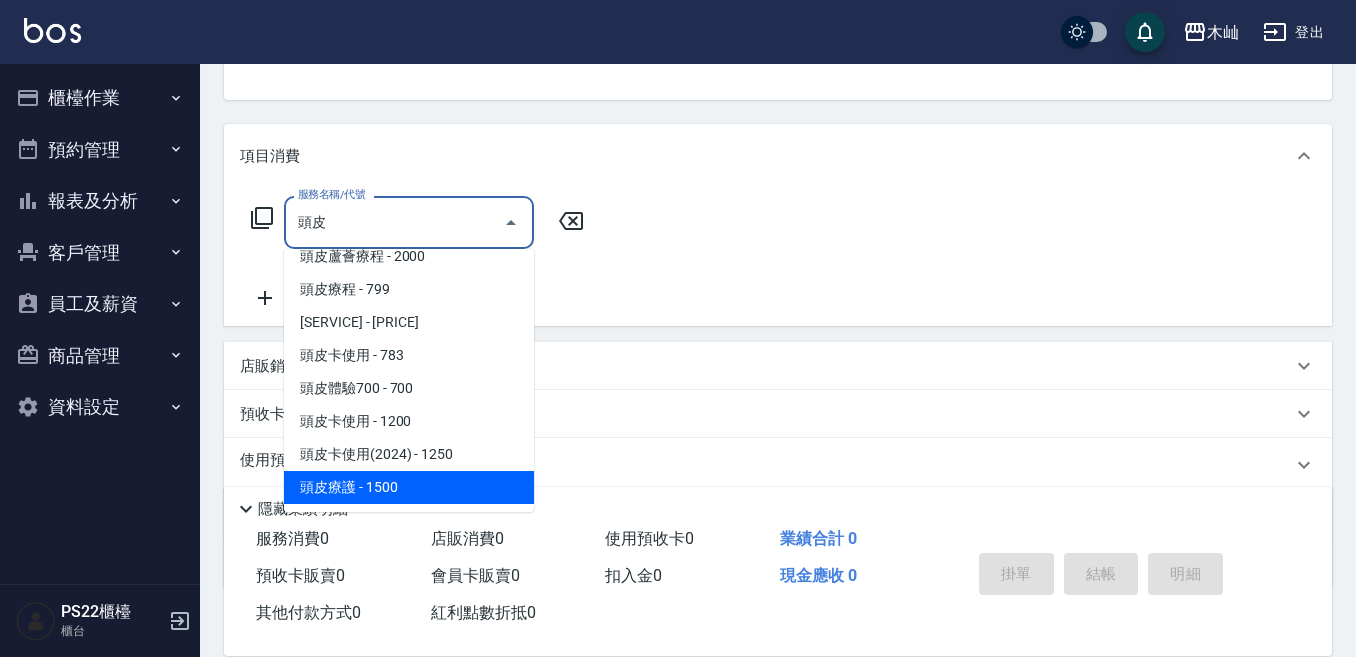 click on "頭皮療護 - 1500" at bounding box center (409, 487) 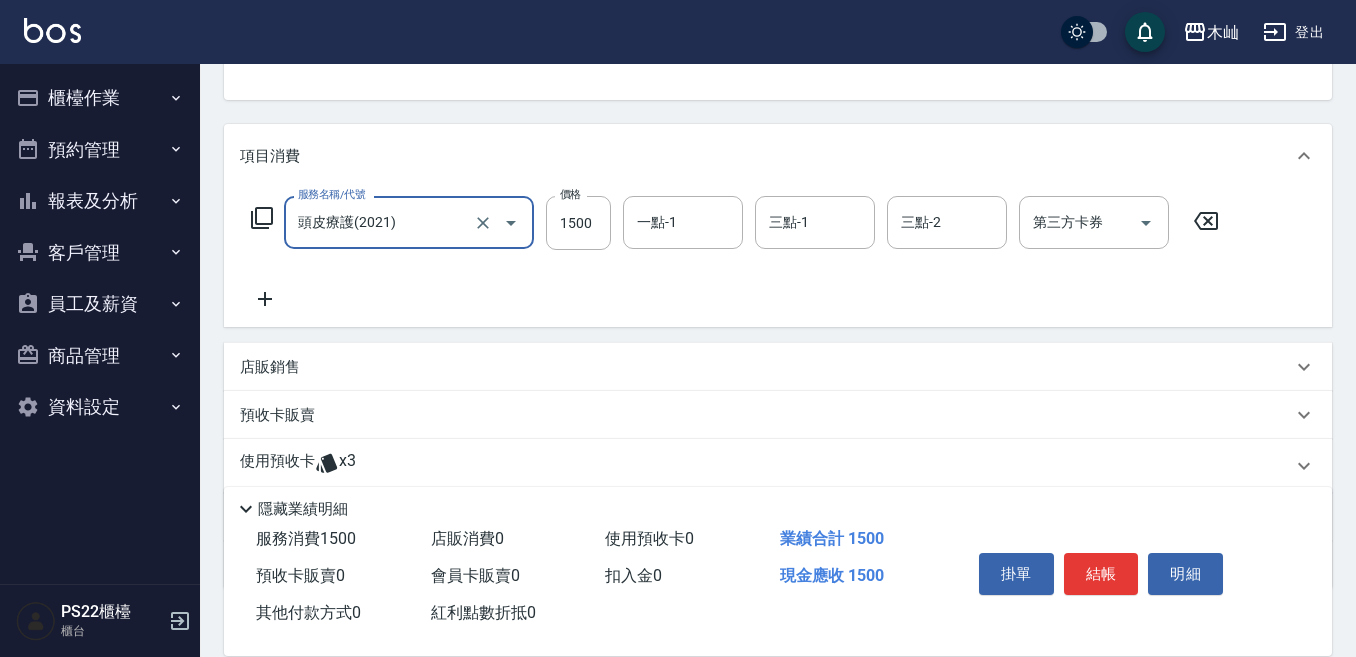 type on "頭皮療護(2021)" 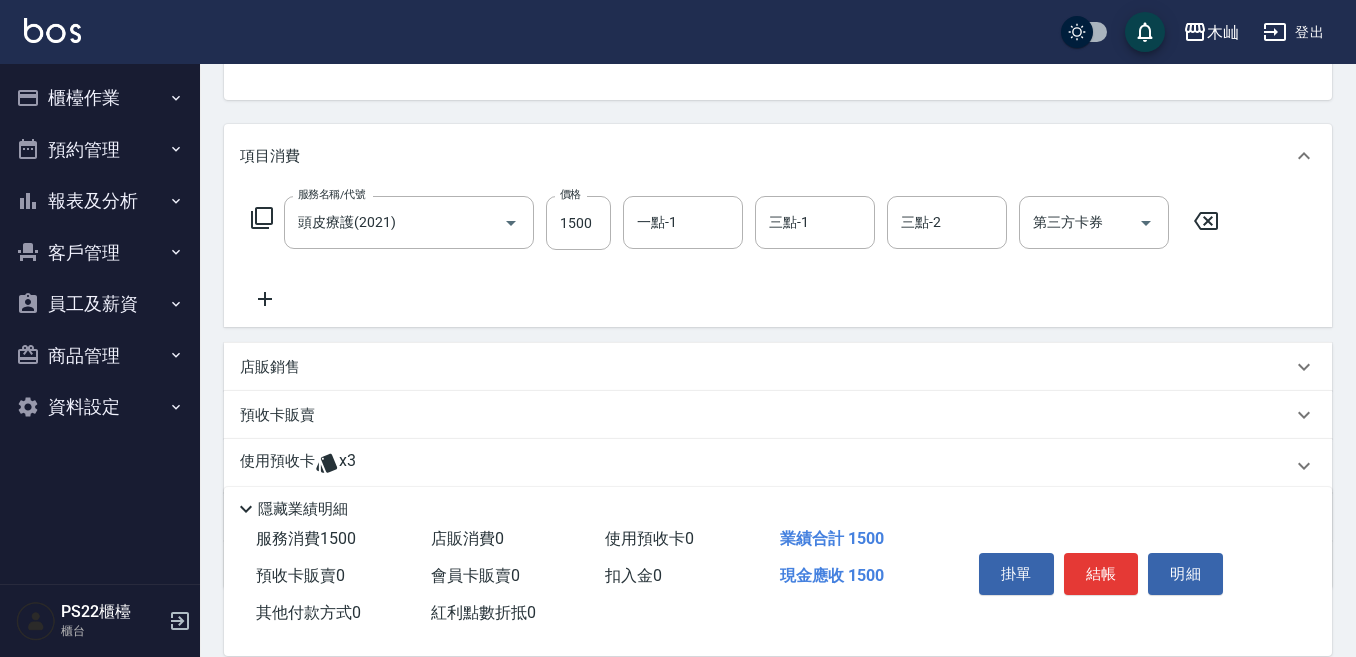 click 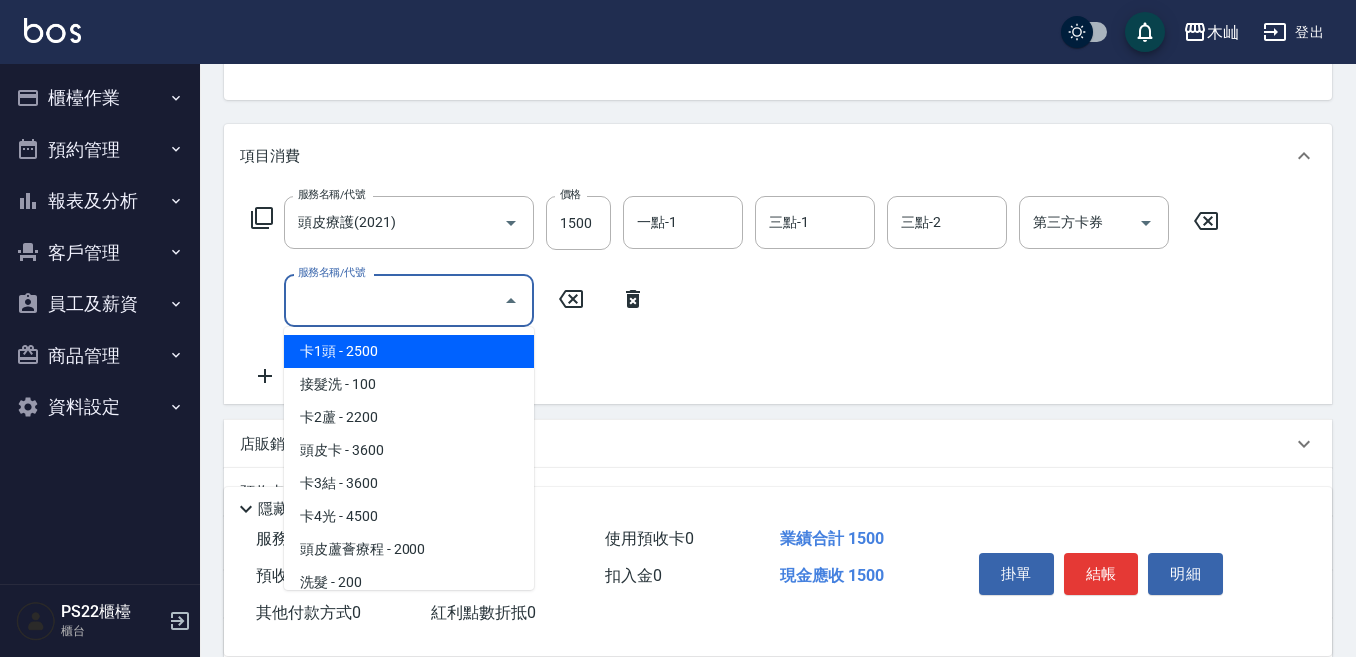 drag, startPoint x: 263, startPoint y: 303, endPoint x: 365, endPoint y: 313, distance: 102.48902 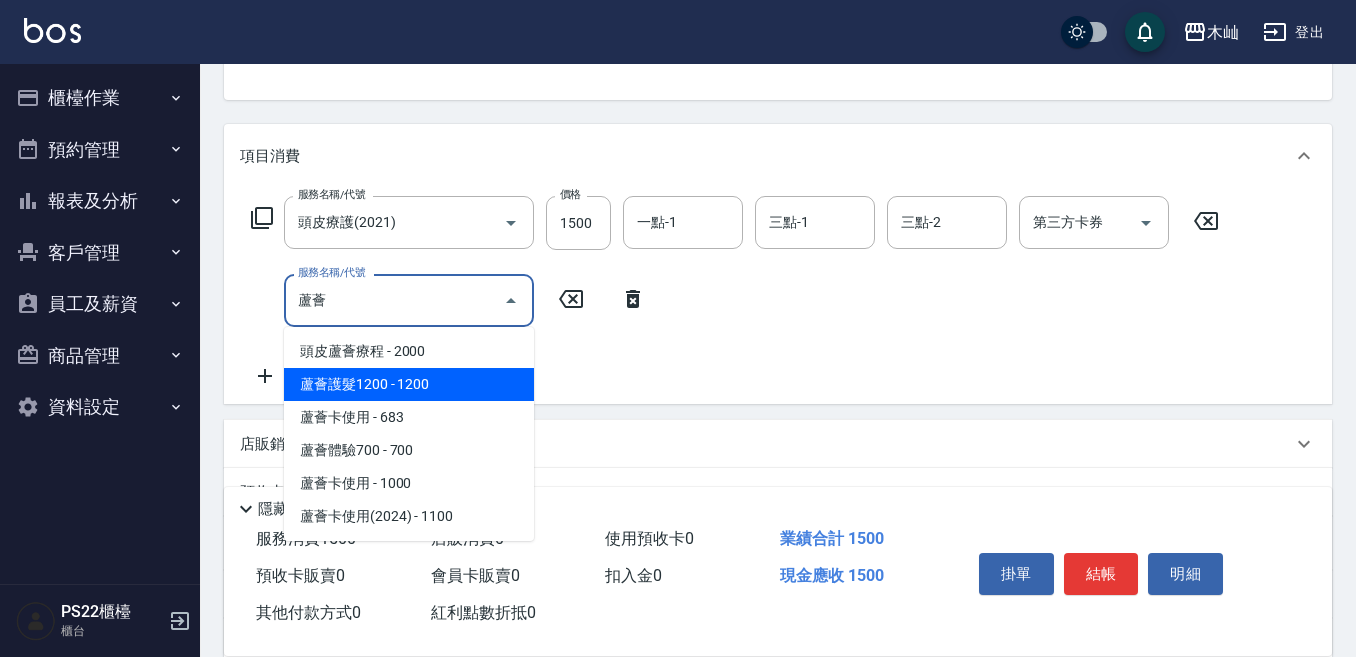 click on "蘆薈護髮1200 - 1200" at bounding box center (409, 384) 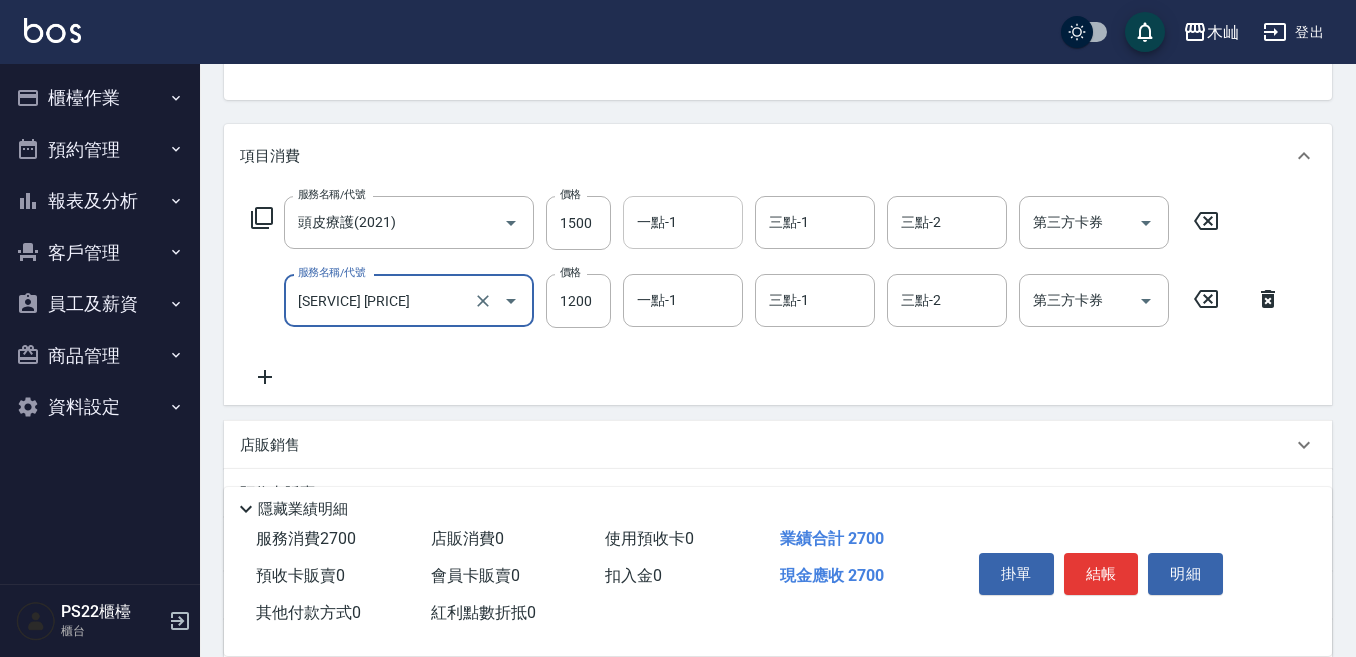 click on "一點-1" at bounding box center [683, 222] 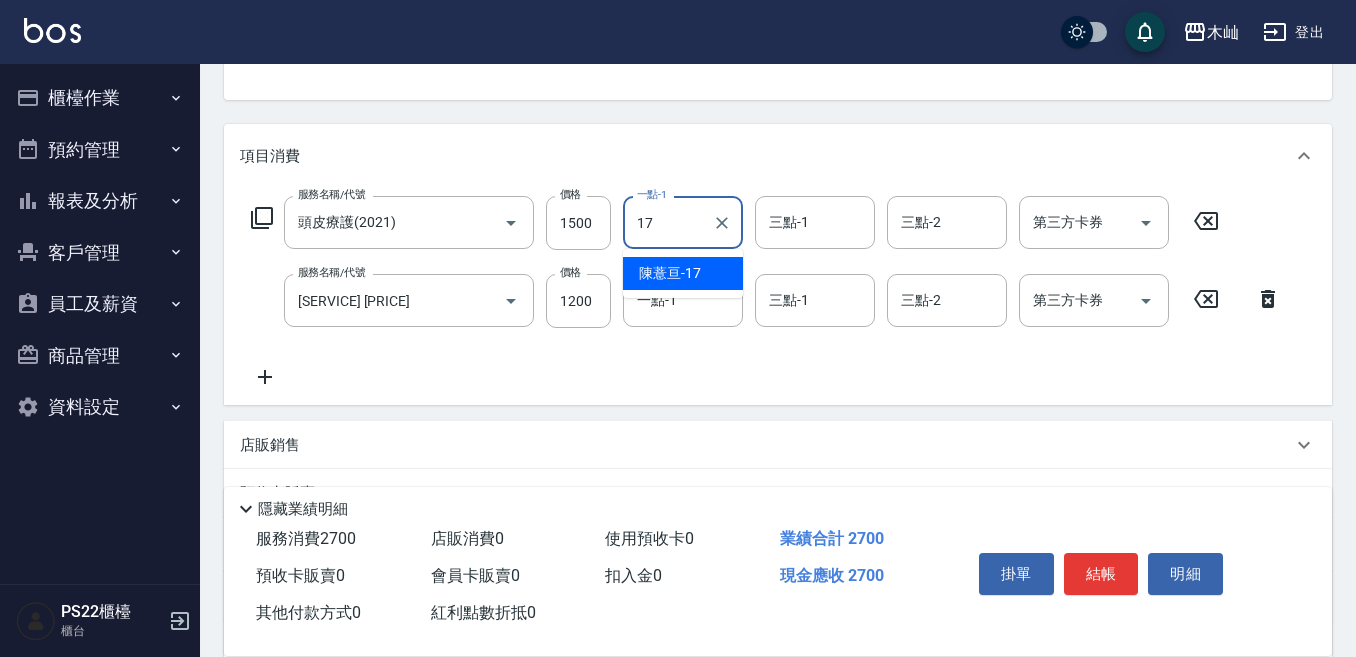 type on "[NAME]-[NUMBER]" 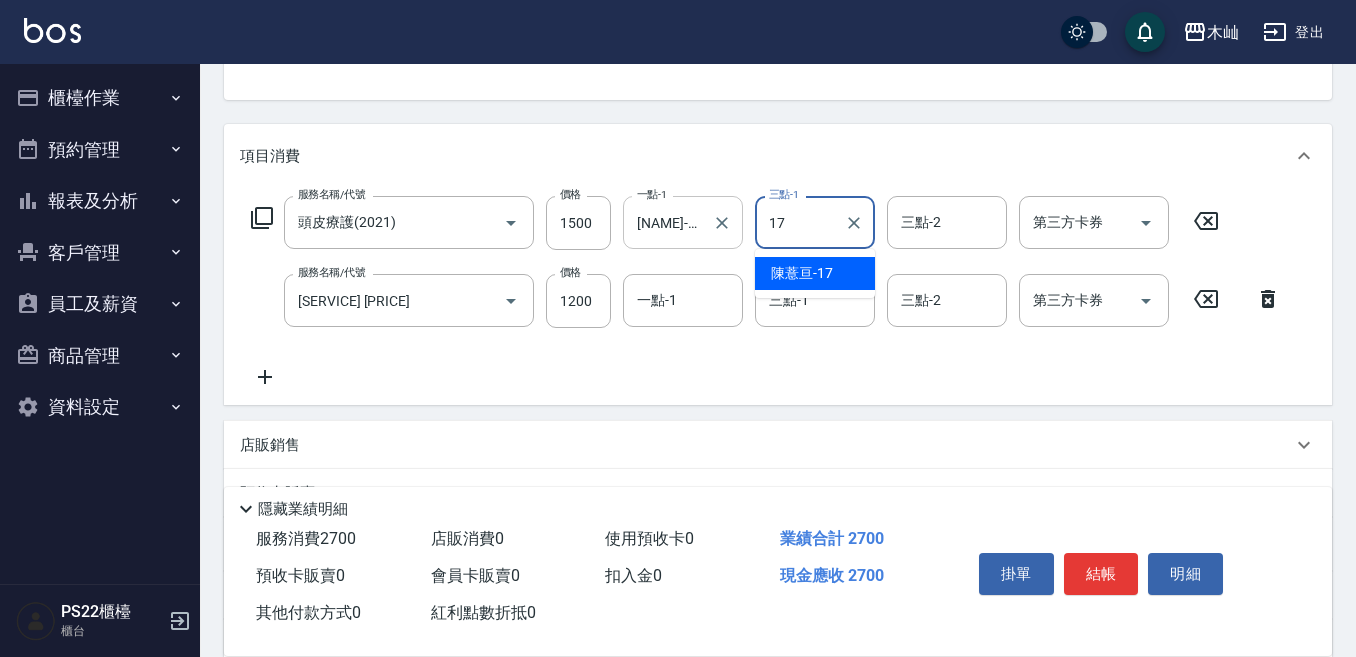 type on "[NAME]-[NUMBER]" 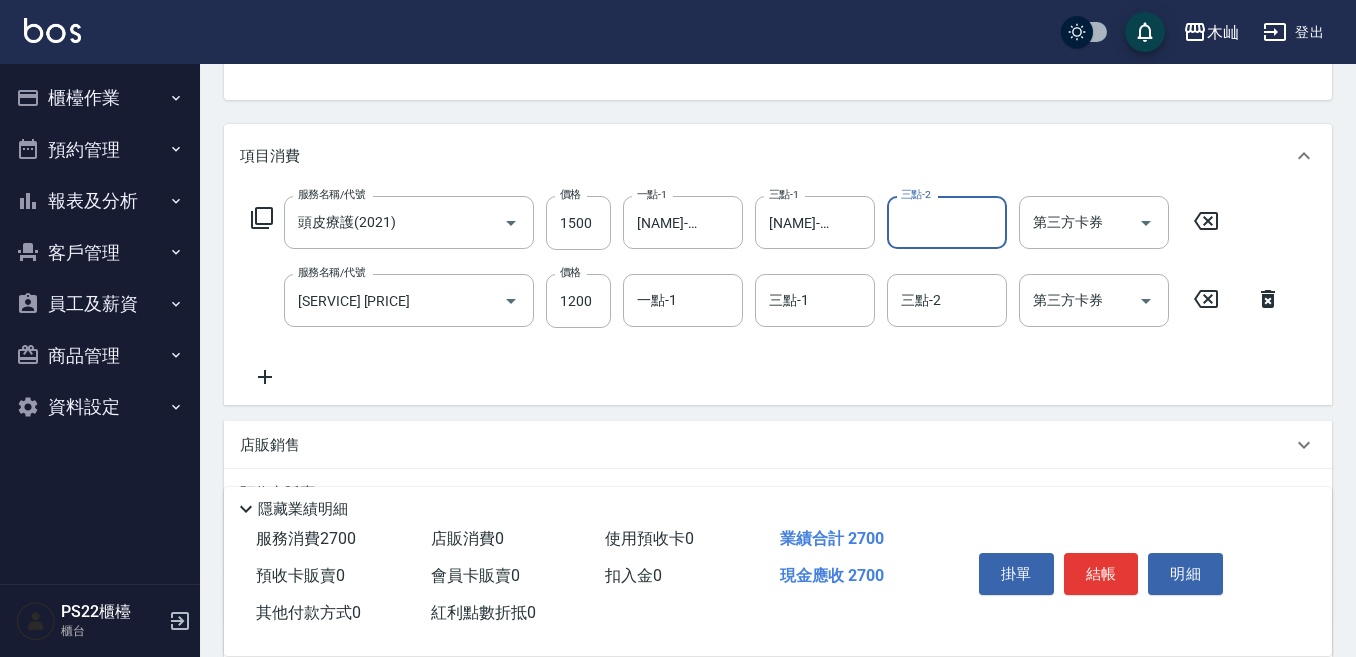 click 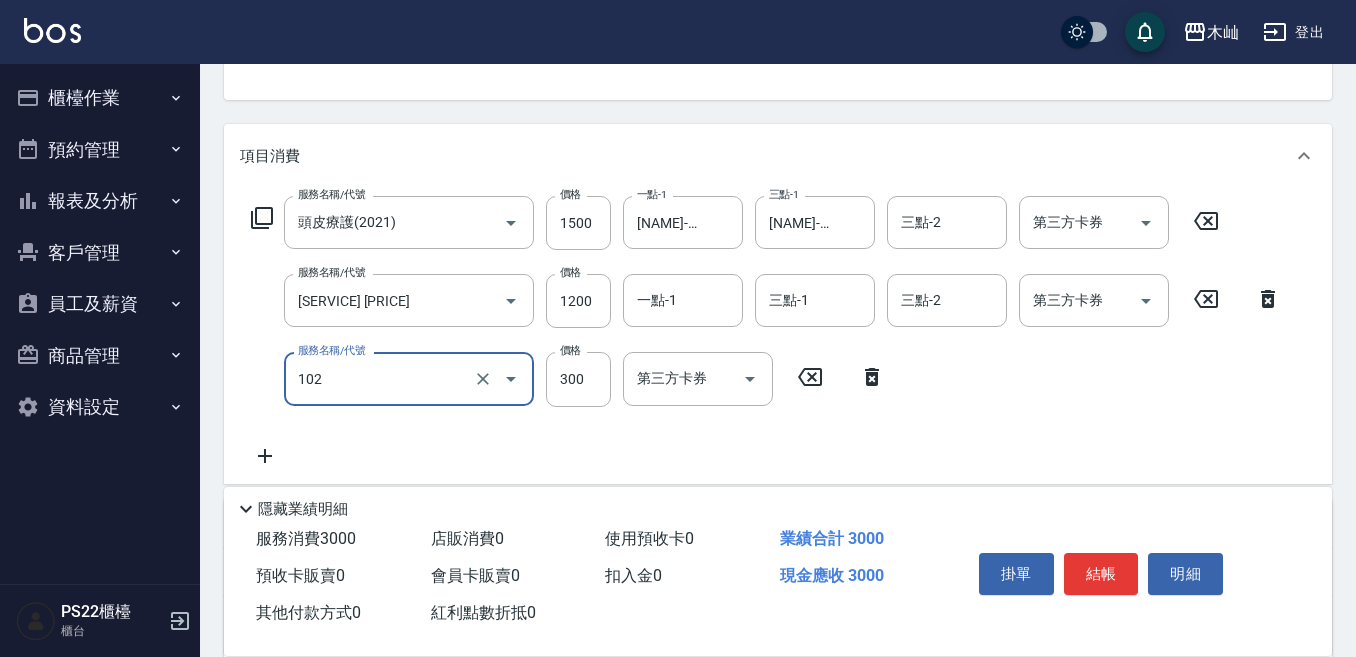 type on "精油洗髮(102)" 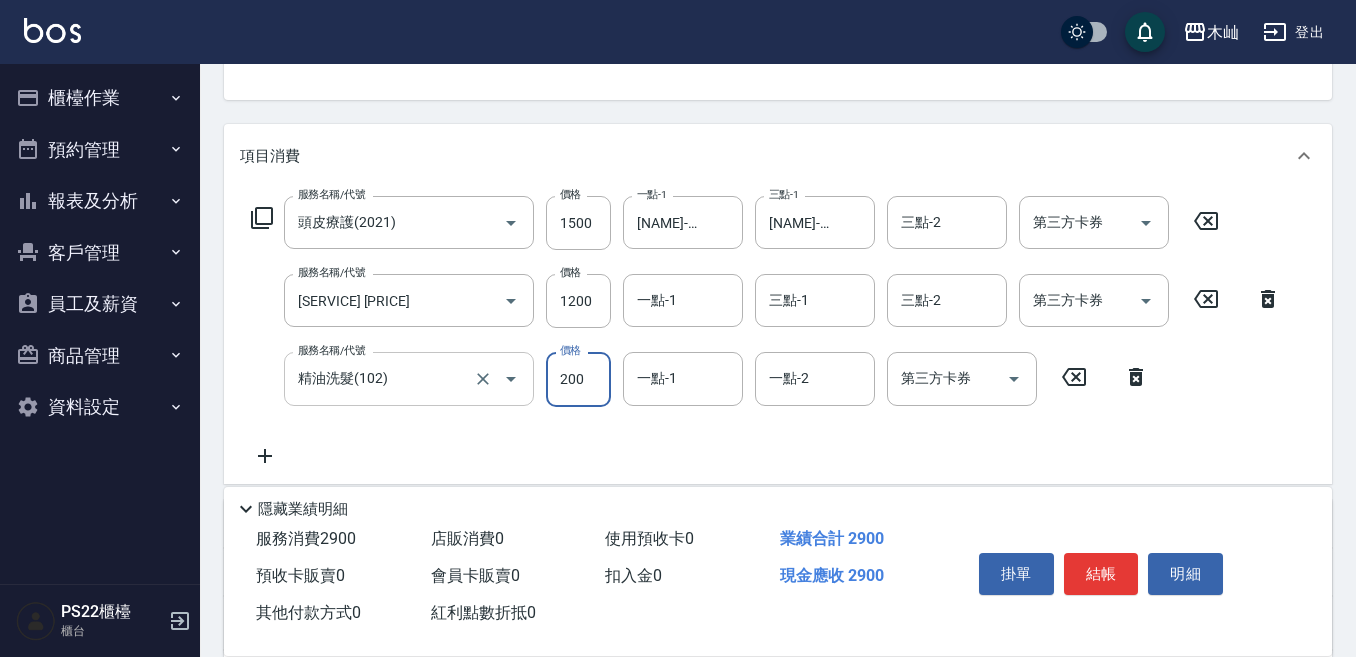type on "200" 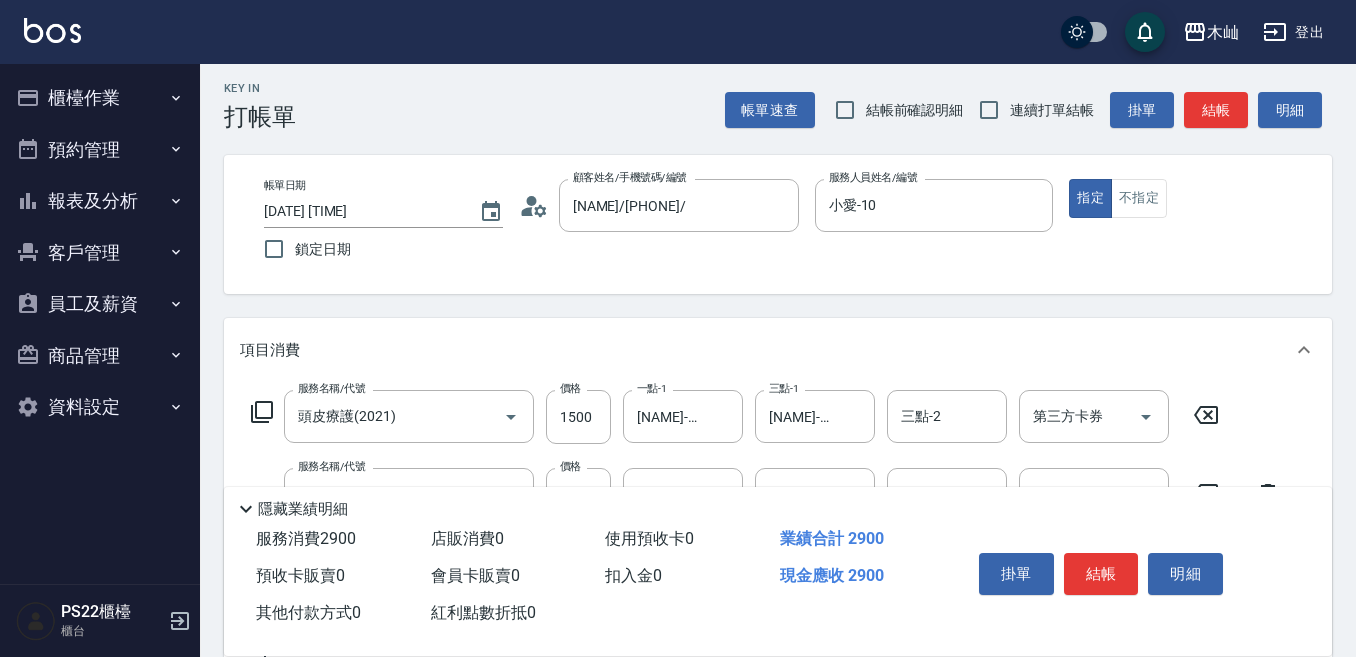 scroll, scrollTop: 0, scrollLeft: 0, axis: both 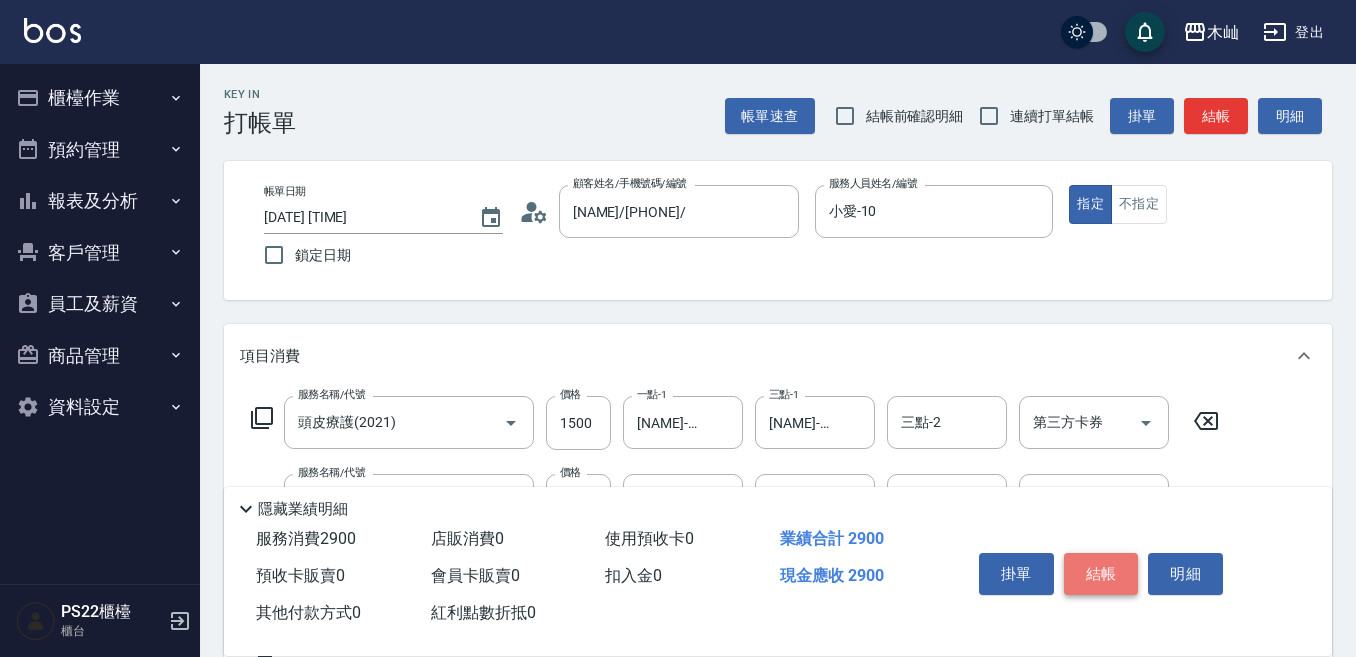 click on "結帳" at bounding box center [1101, 574] 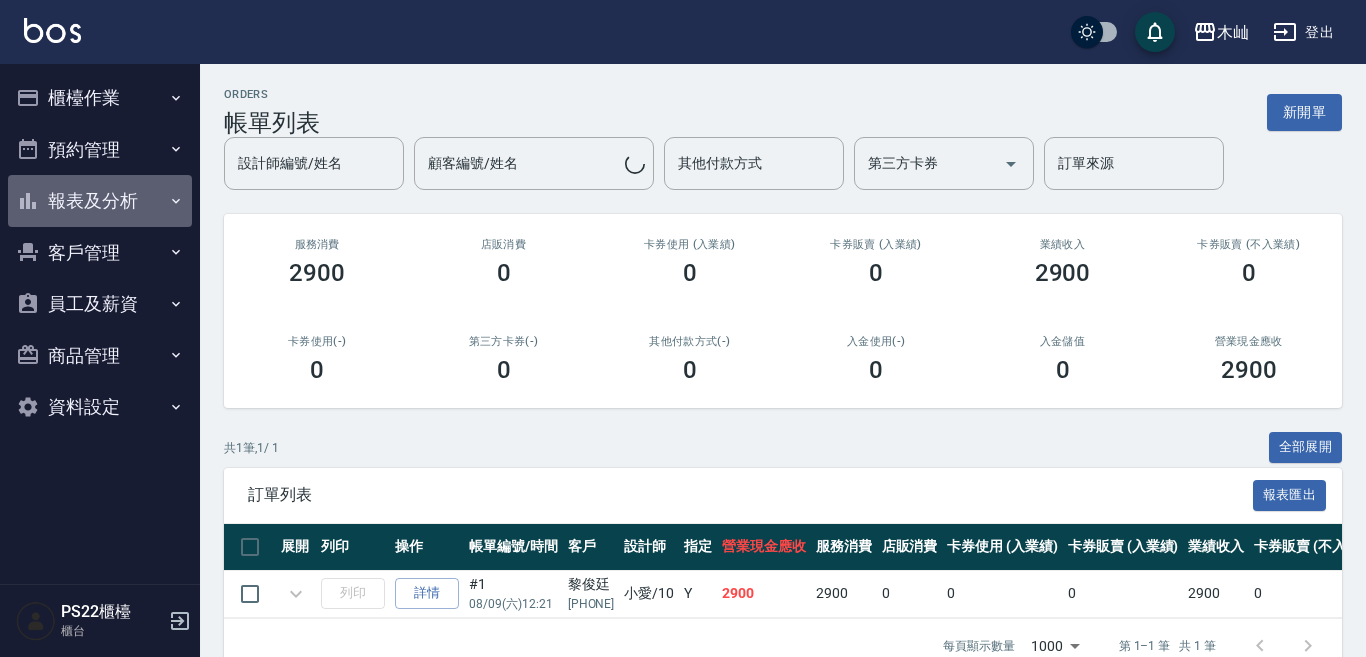 click on "報表及分析" at bounding box center [100, 201] 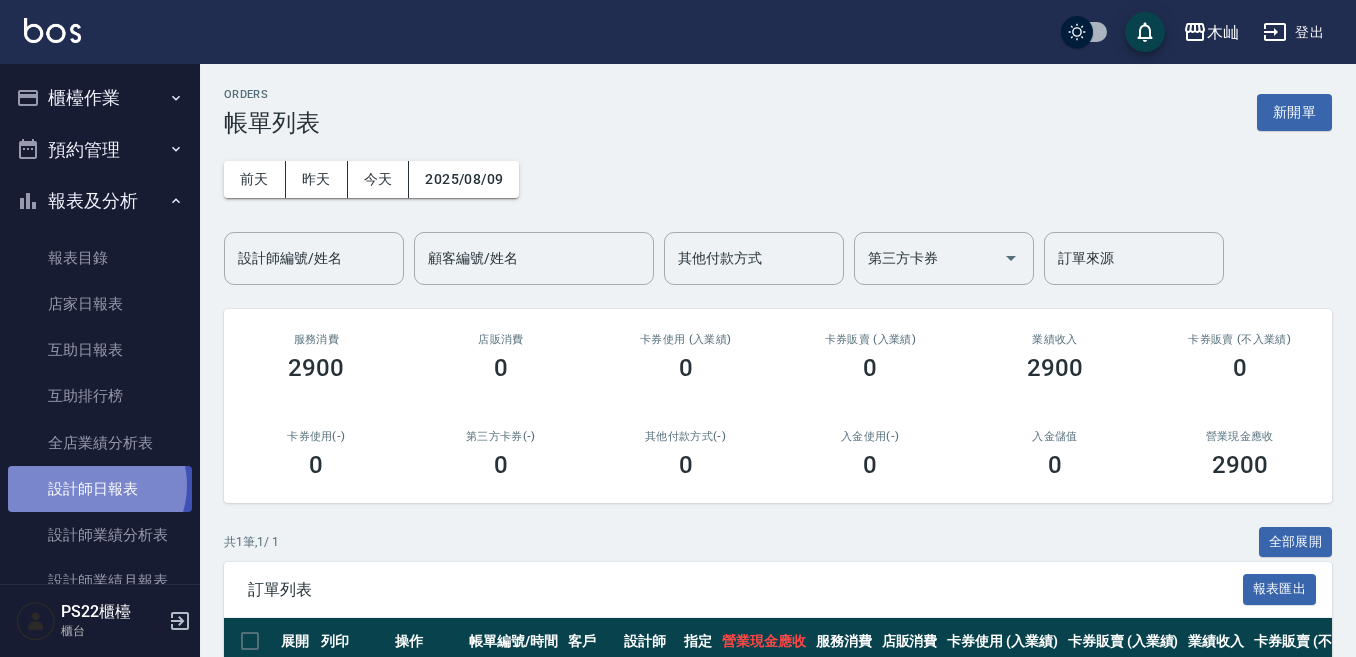 click on "設計師日報表" at bounding box center (100, 489) 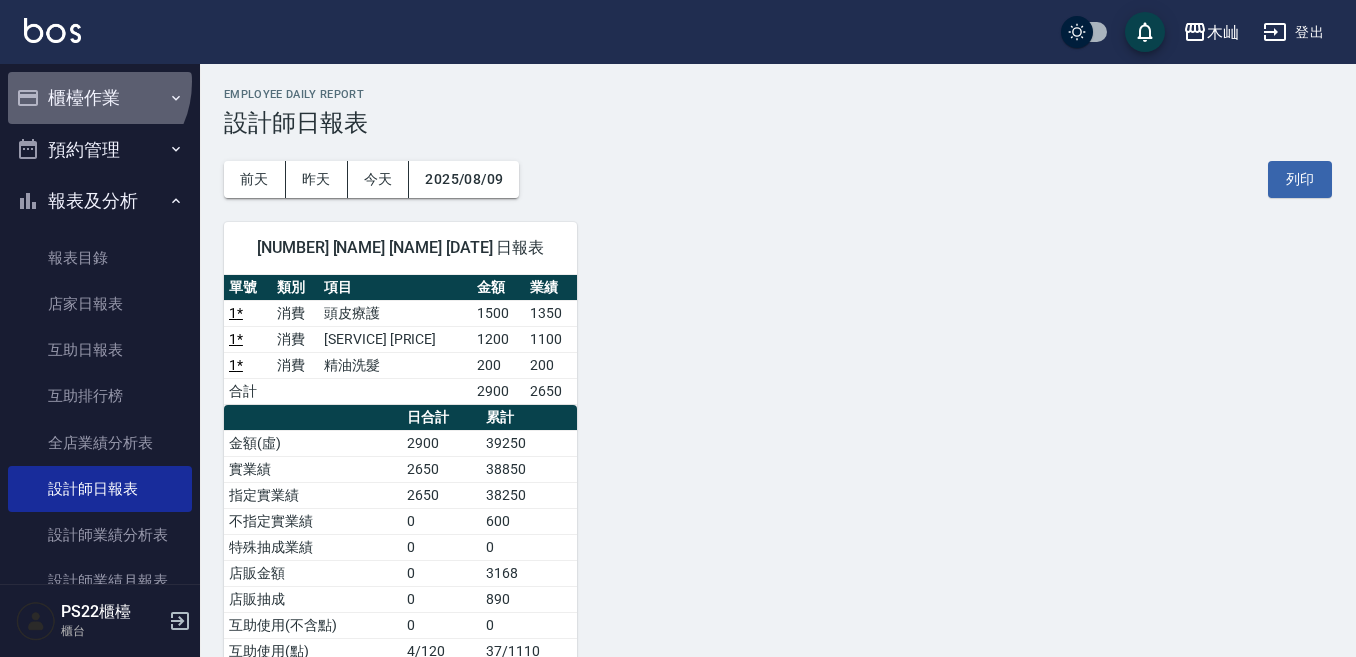 click on "櫃檯作業" at bounding box center [100, 98] 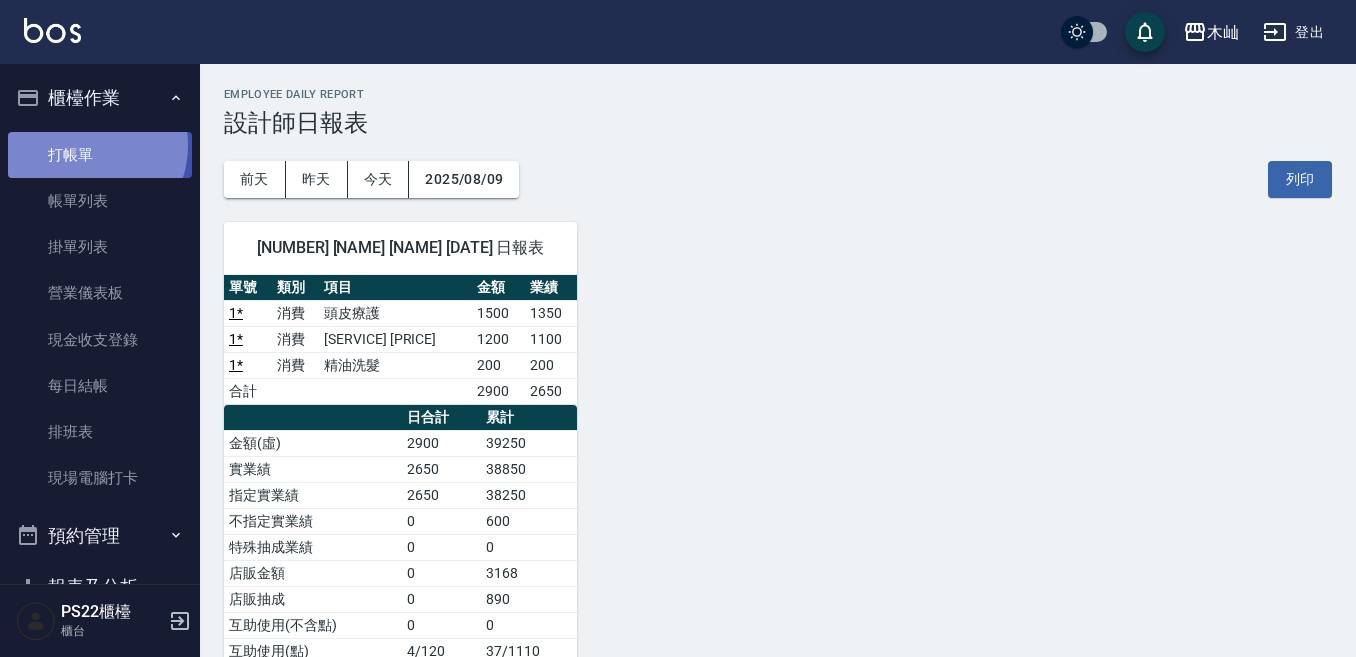 click on "打帳單" at bounding box center [100, 155] 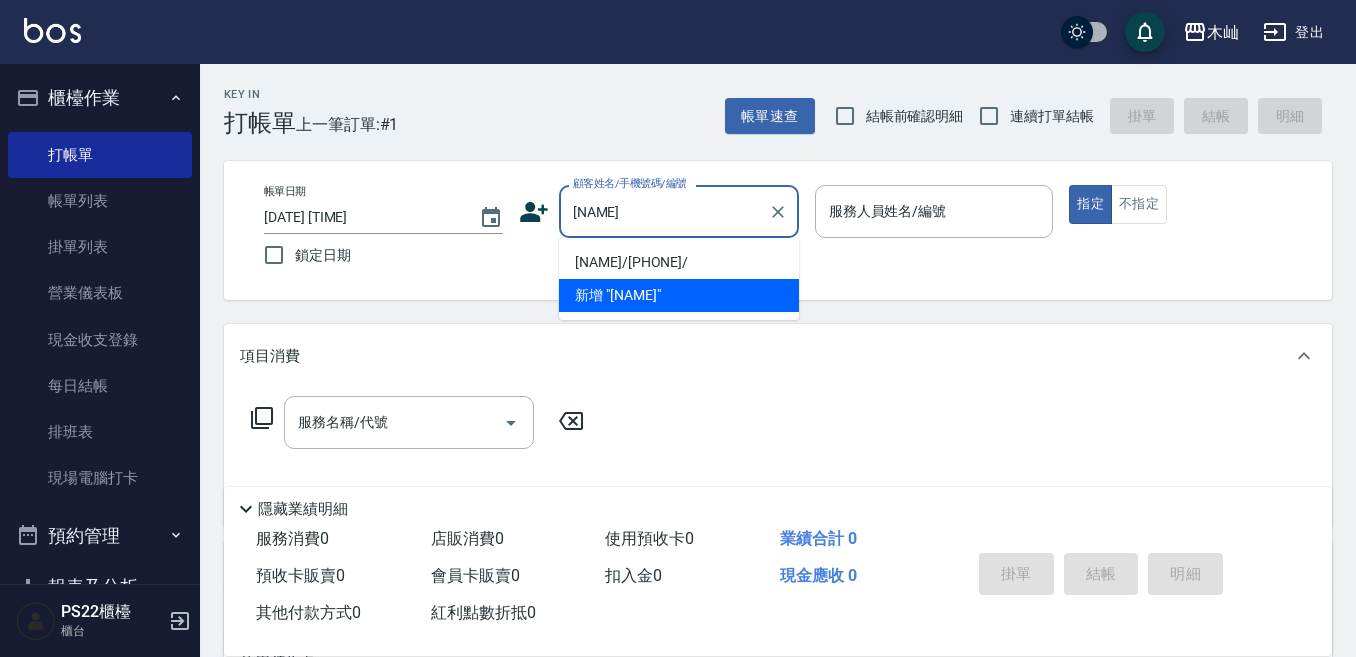 click on "[NAME]/[PHONE]/" at bounding box center [679, 262] 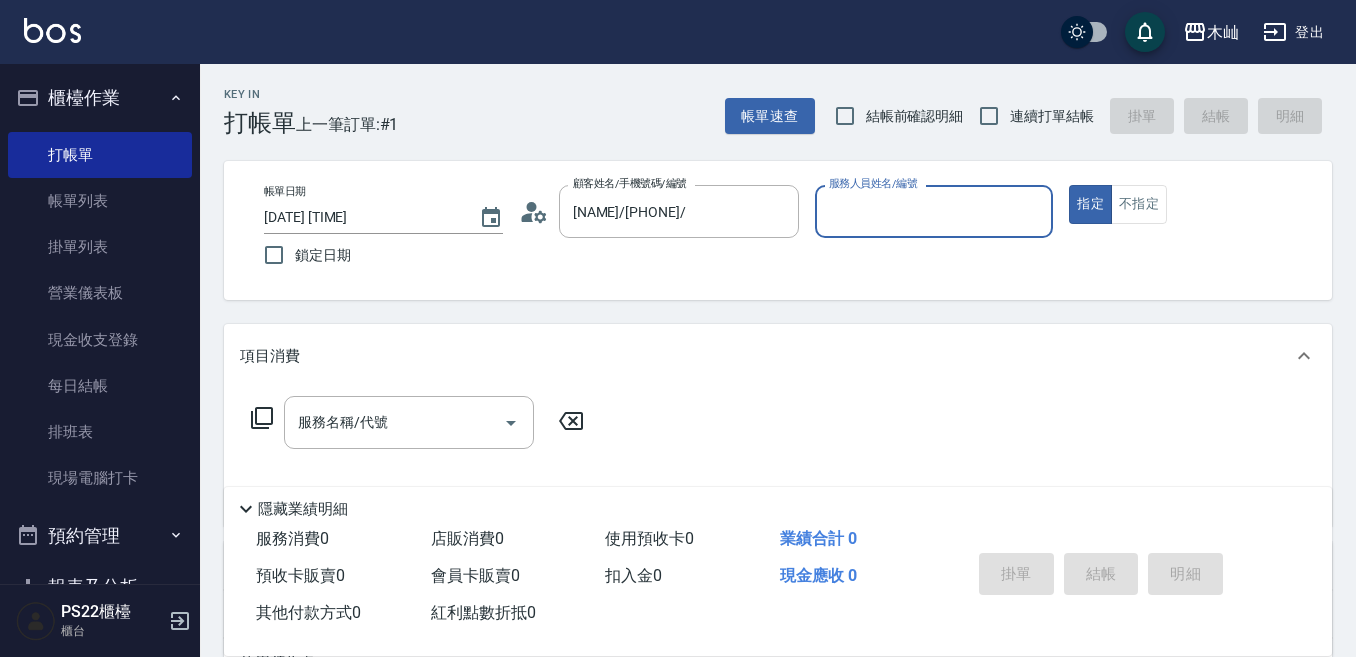 type on "[NAME]-[NUMBER]" 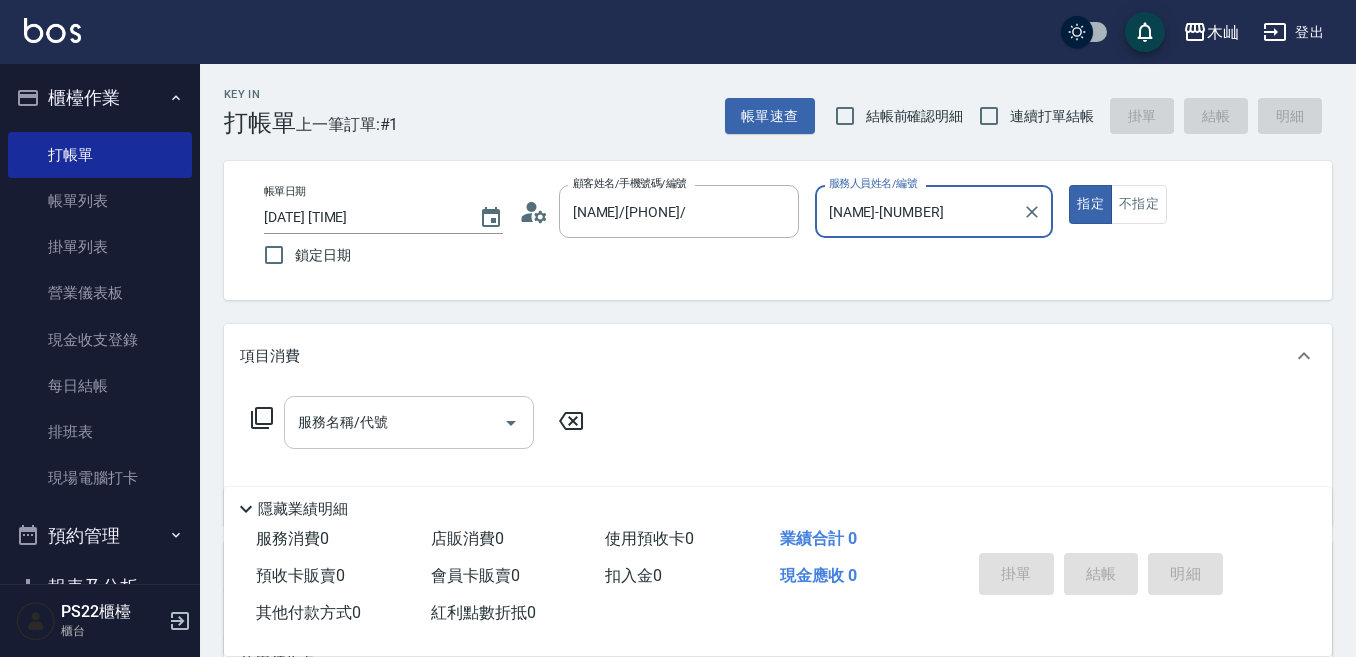 click on "服務名稱/代號 服務名稱/代號" at bounding box center [409, 422] 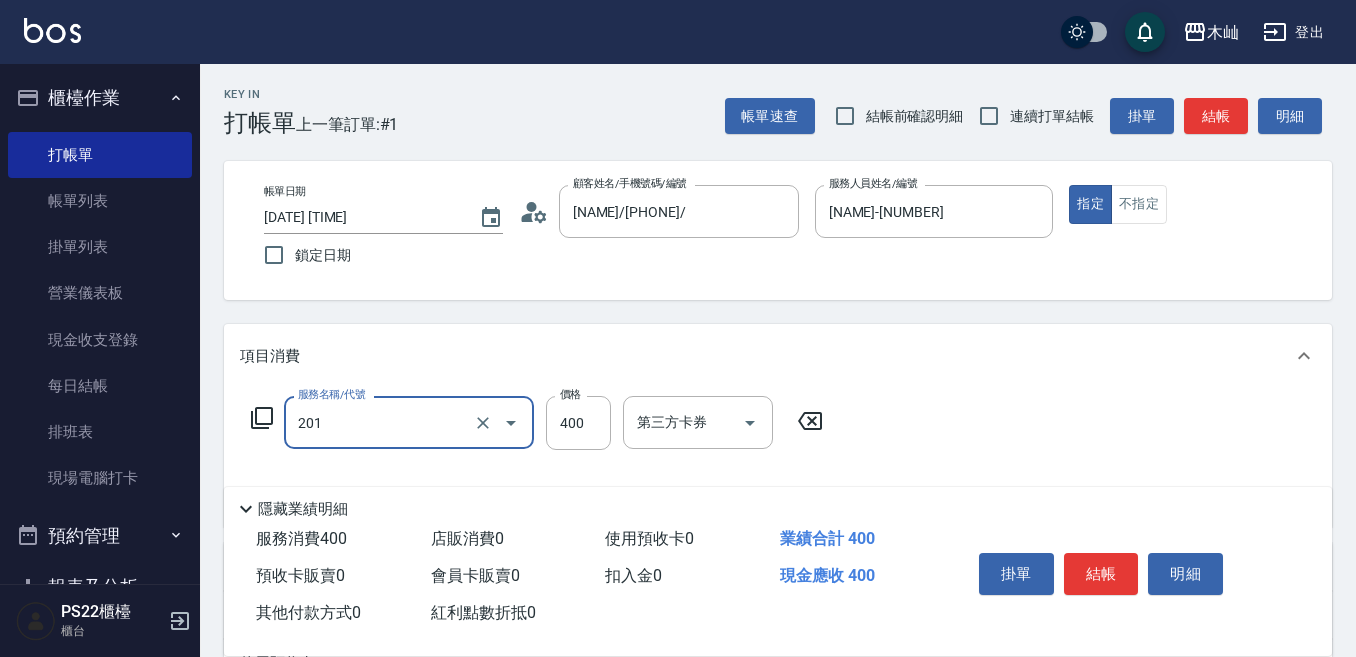 type on "洗剪(201)" 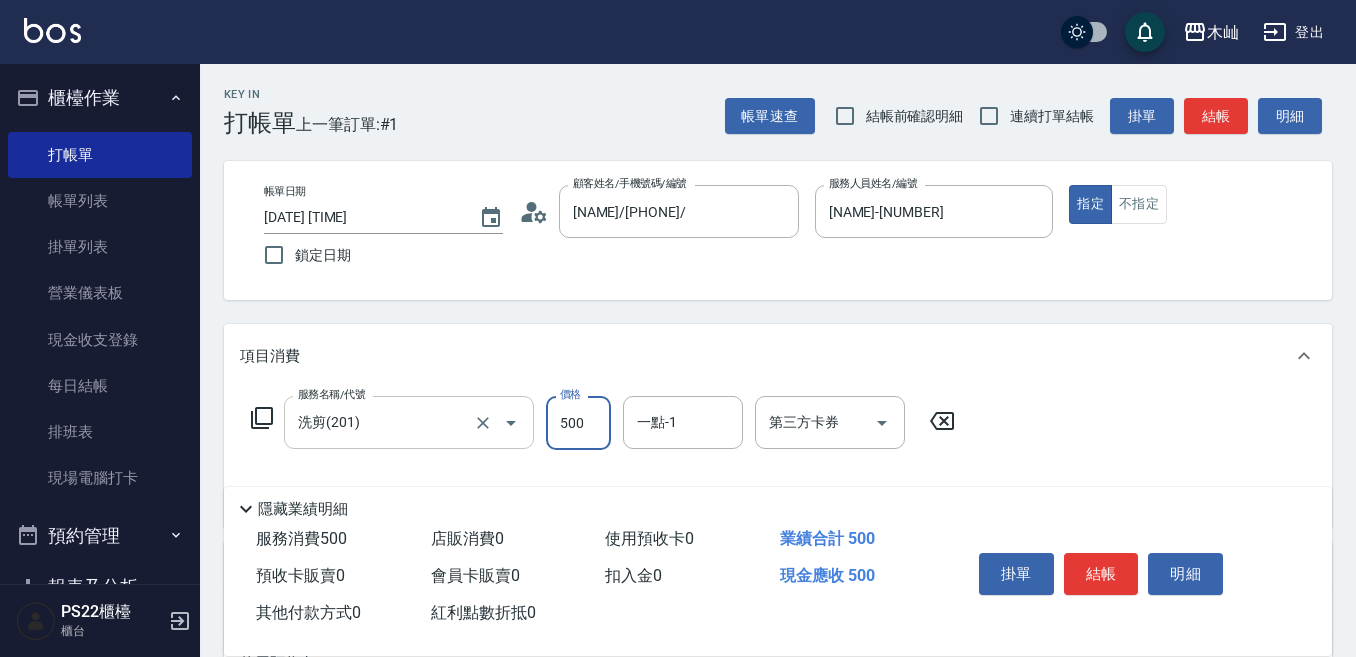type on "500" 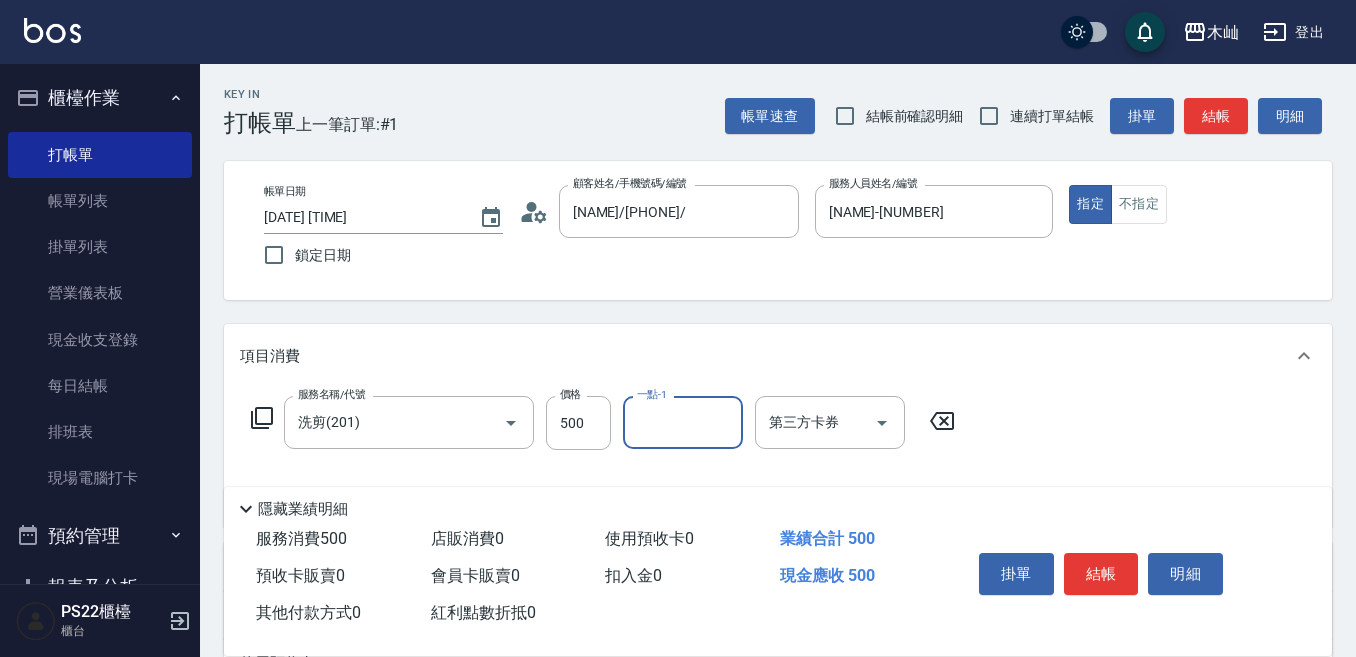 click on "結帳" at bounding box center [1101, 574] 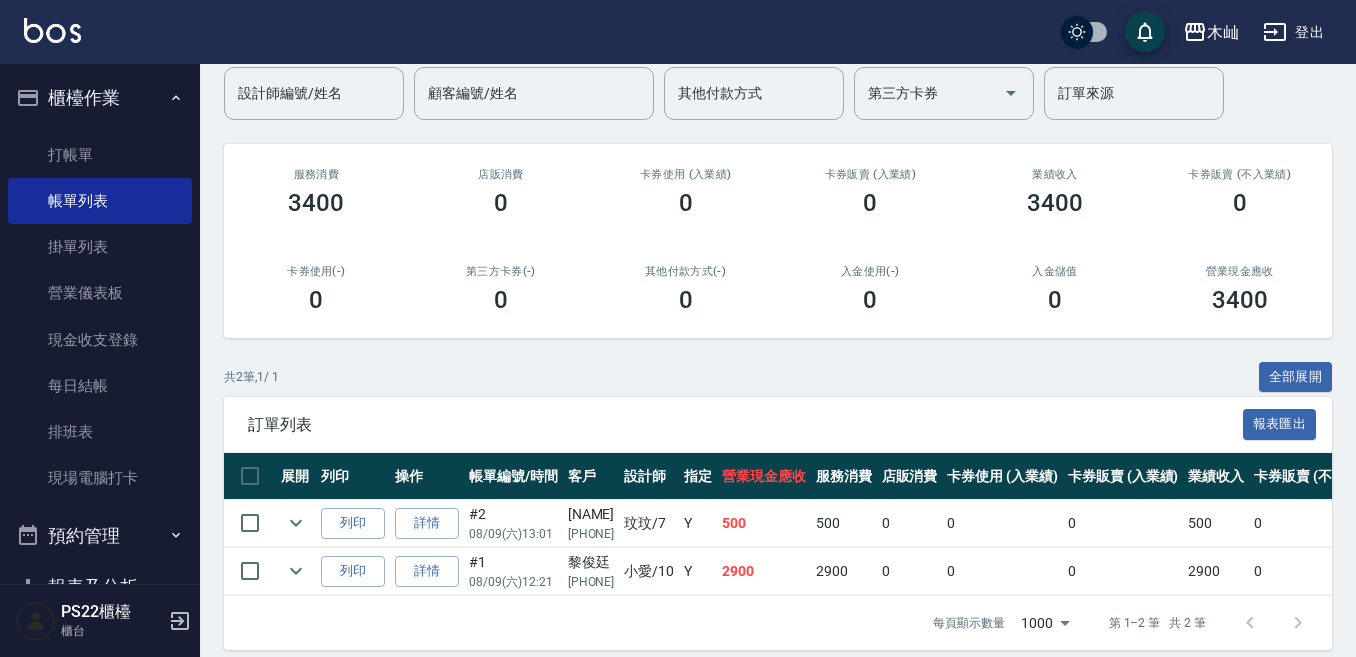 scroll, scrollTop: 199, scrollLeft: 0, axis: vertical 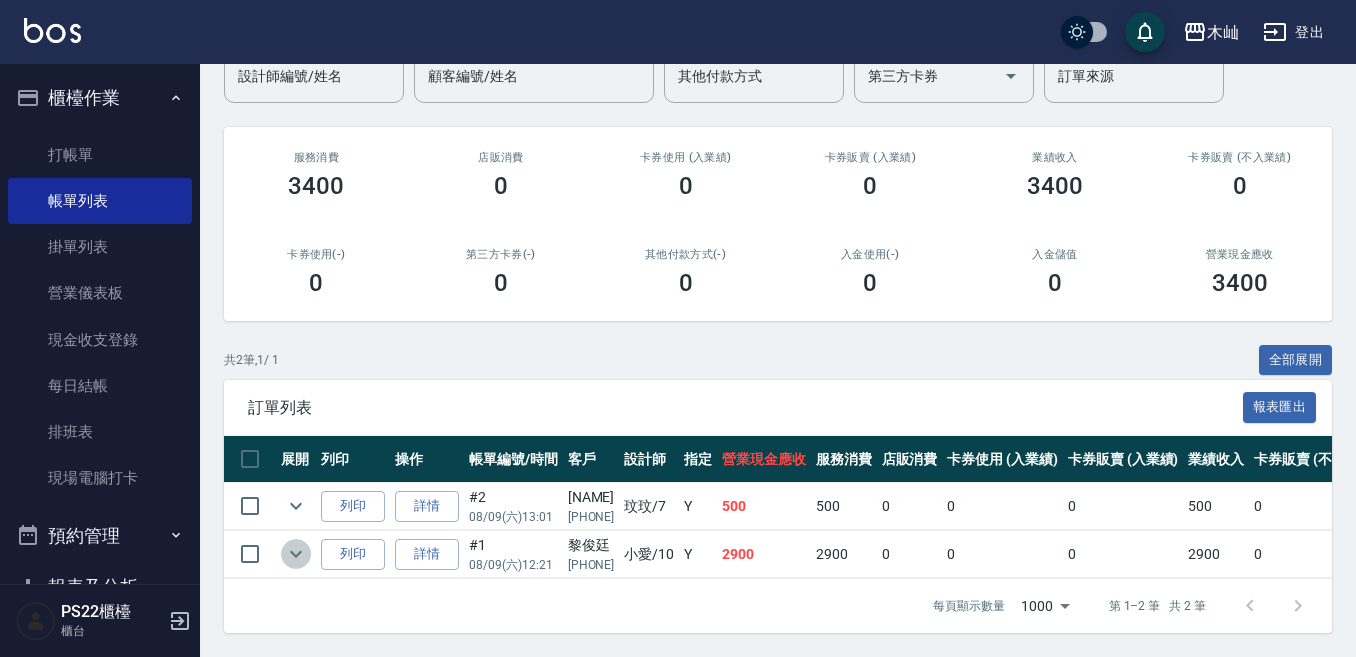 click 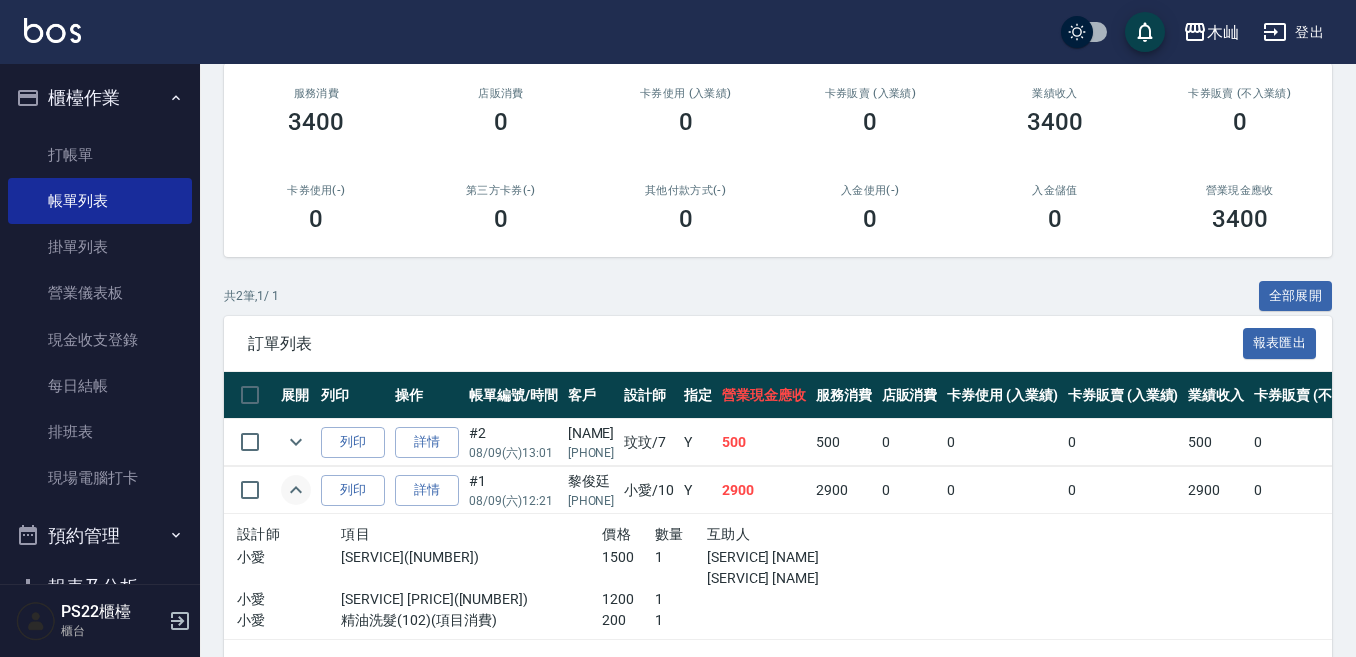 scroll, scrollTop: 199, scrollLeft: 0, axis: vertical 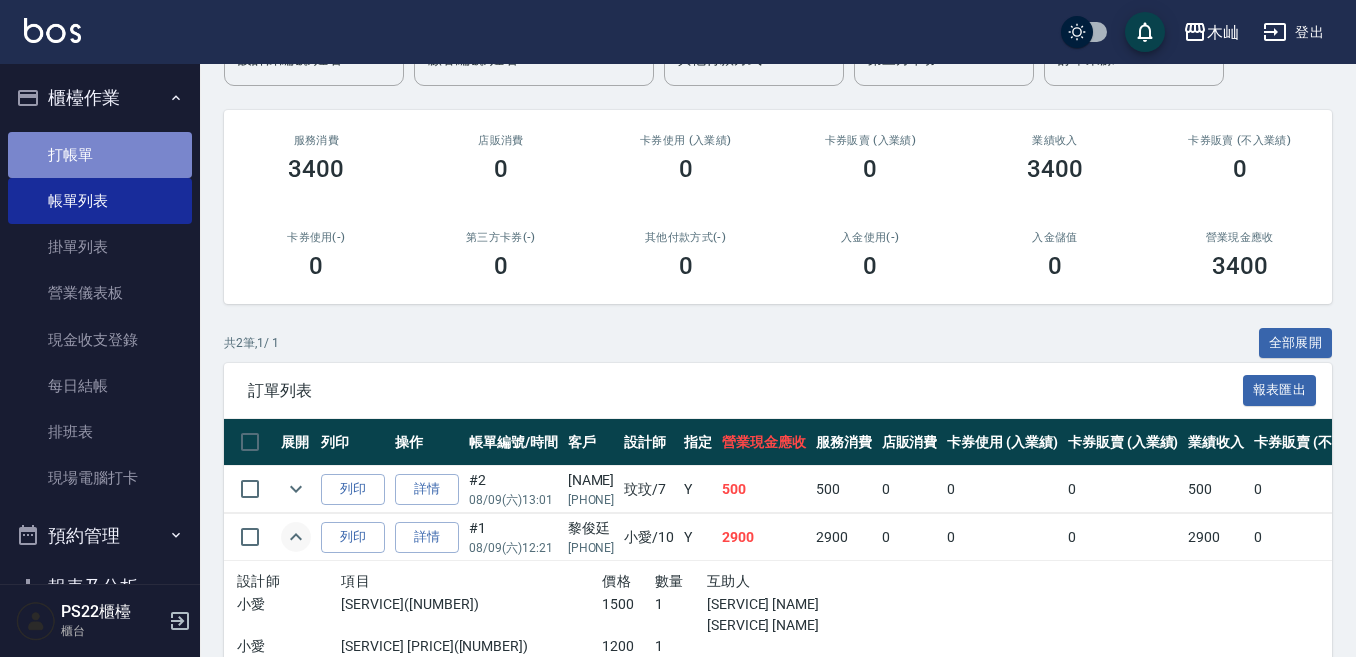 click on "打帳單" at bounding box center (100, 155) 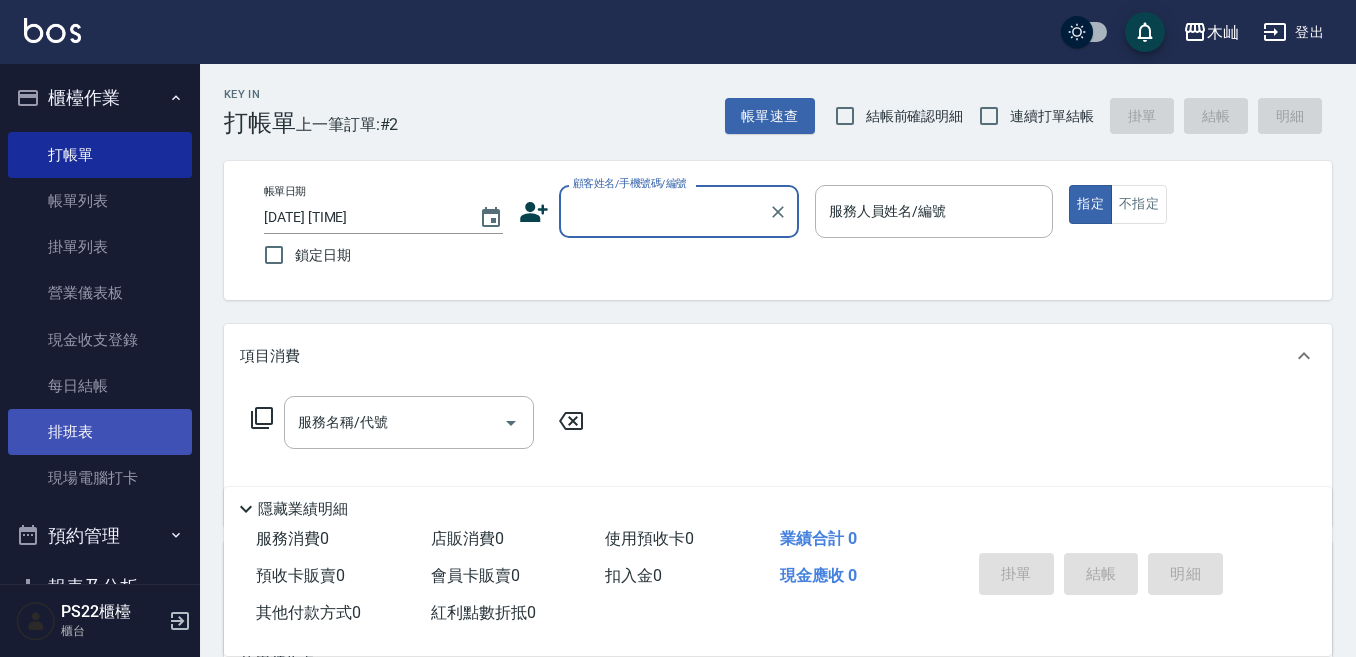 click on "排班表" at bounding box center (100, 432) 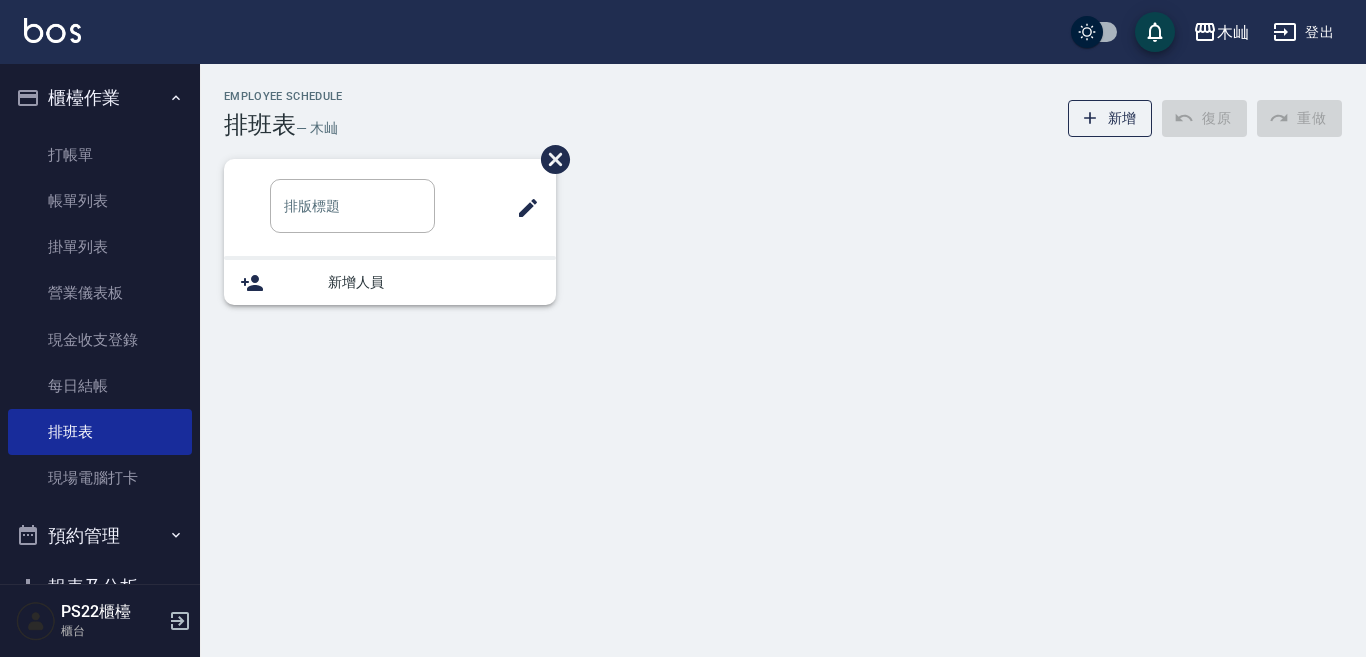 type on "洗髮" 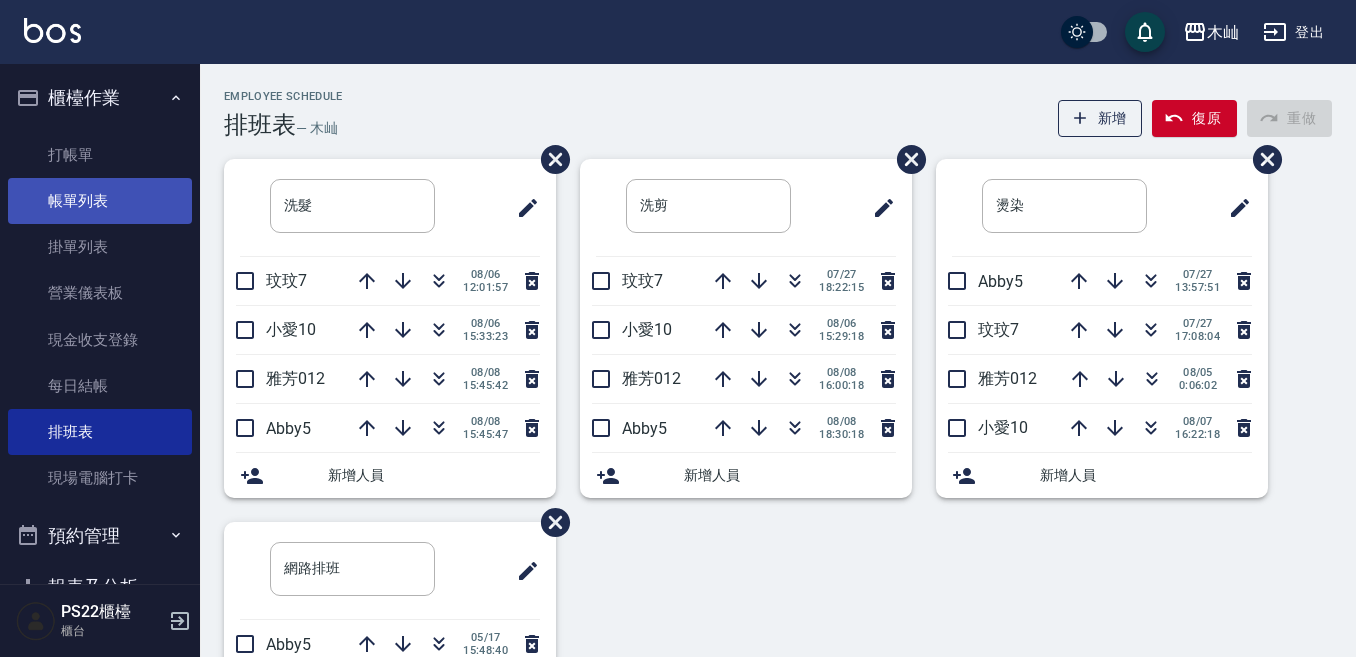 click on "帳單列表" at bounding box center [100, 201] 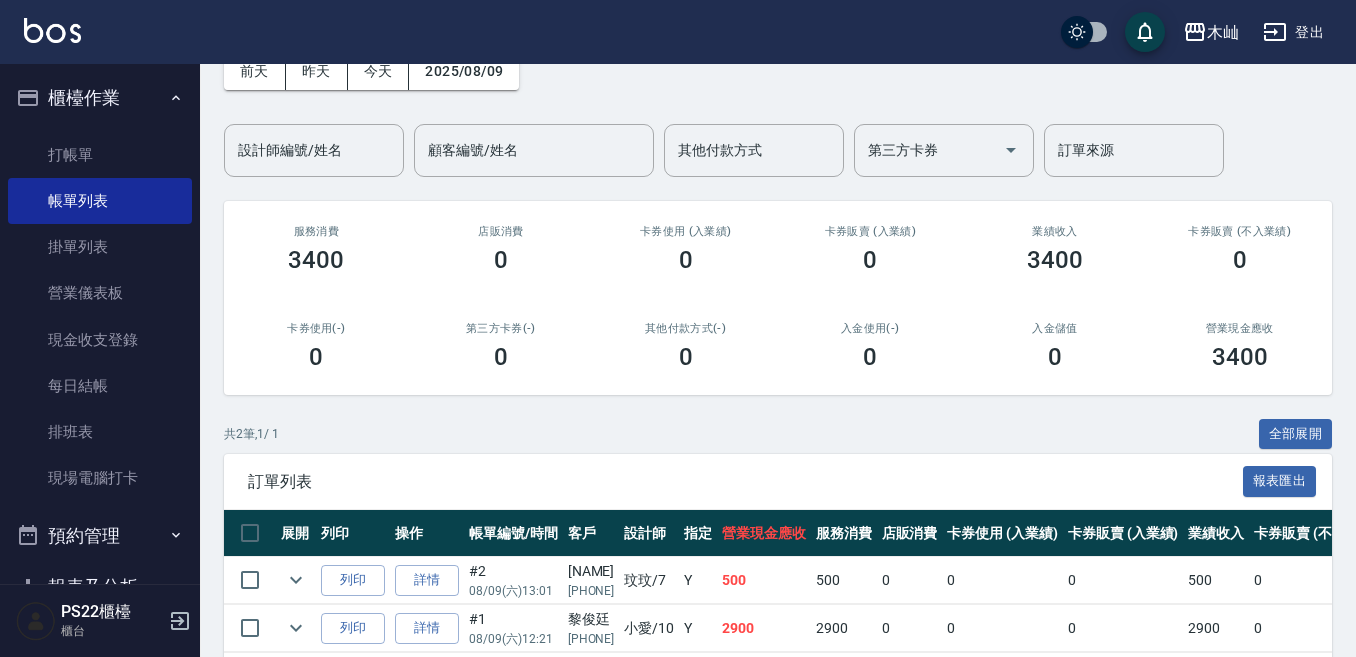 scroll, scrollTop: 0, scrollLeft: 0, axis: both 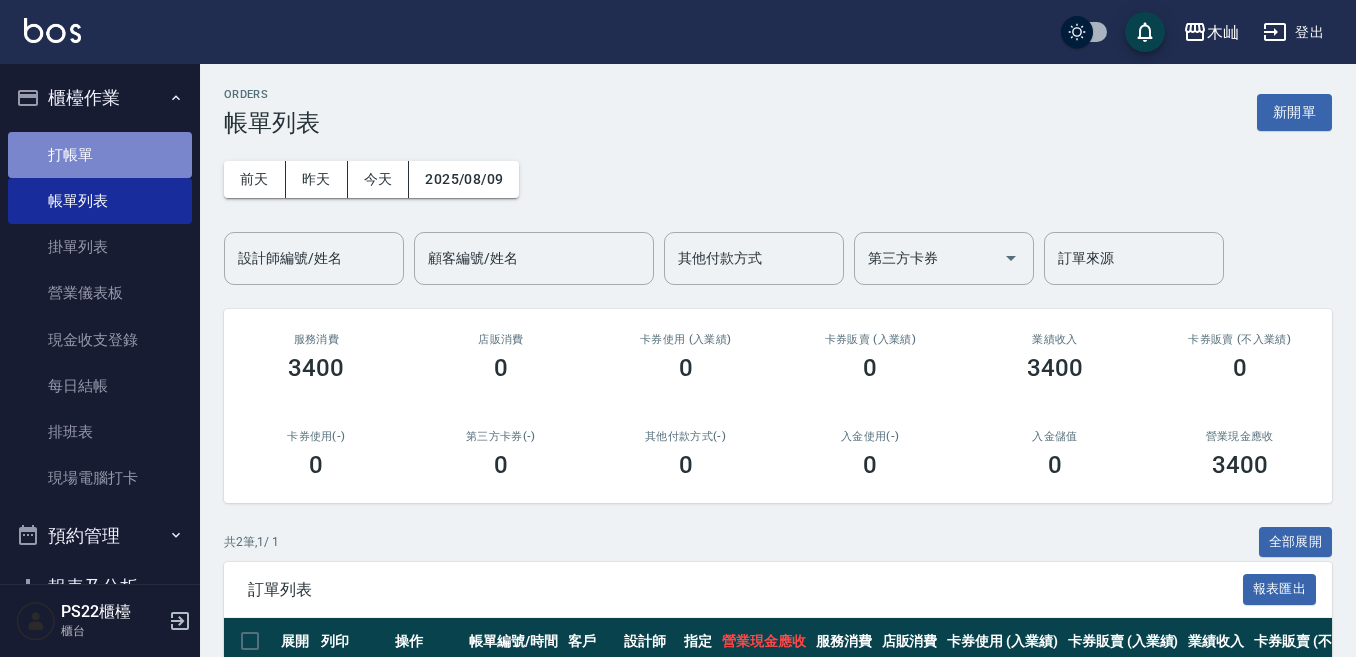 click on "打帳單" at bounding box center [100, 155] 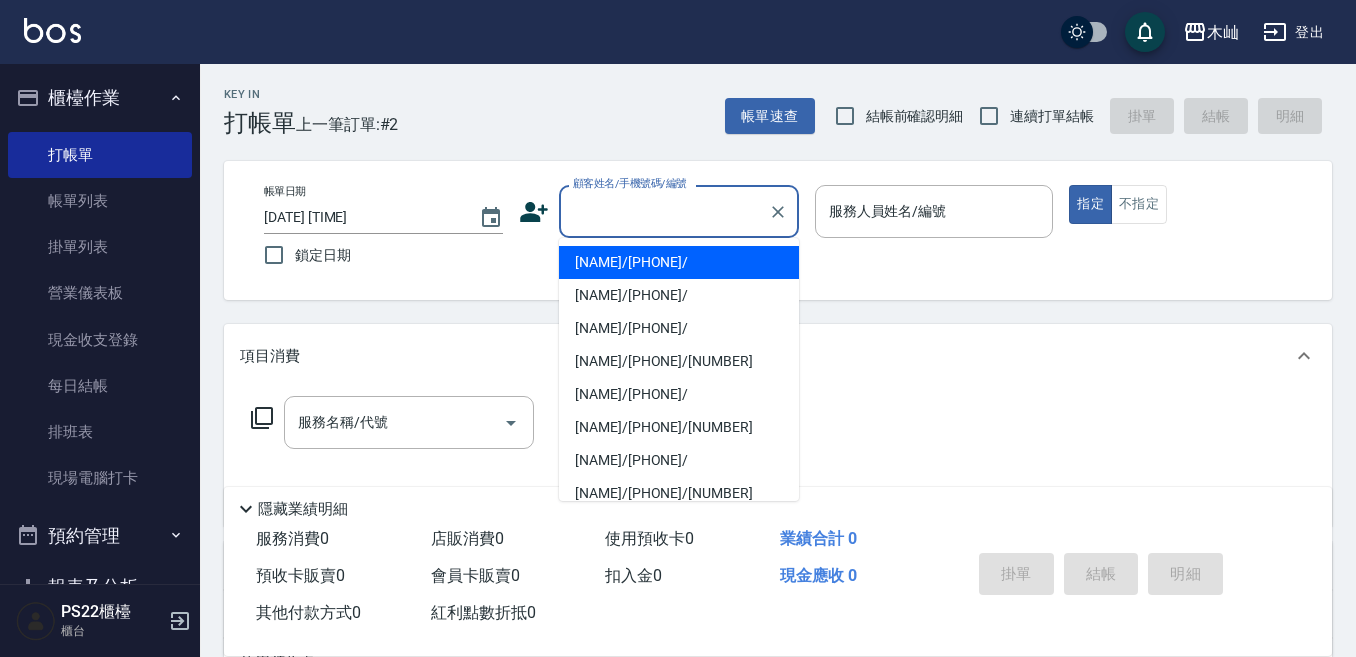 click on "顧客姓名/手機號碼/編號" at bounding box center (664, 211) 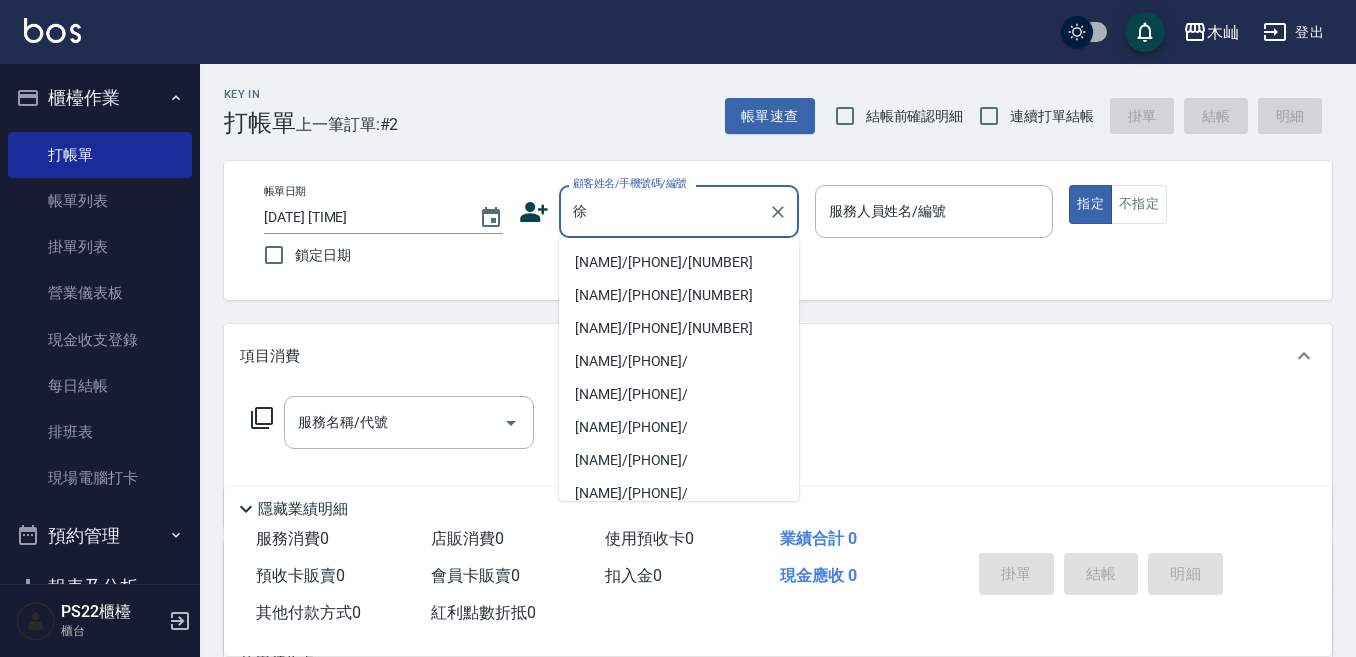 click on "[NAME]/[PHONE]/[NUMBER]" at bounding box center [679, 262] 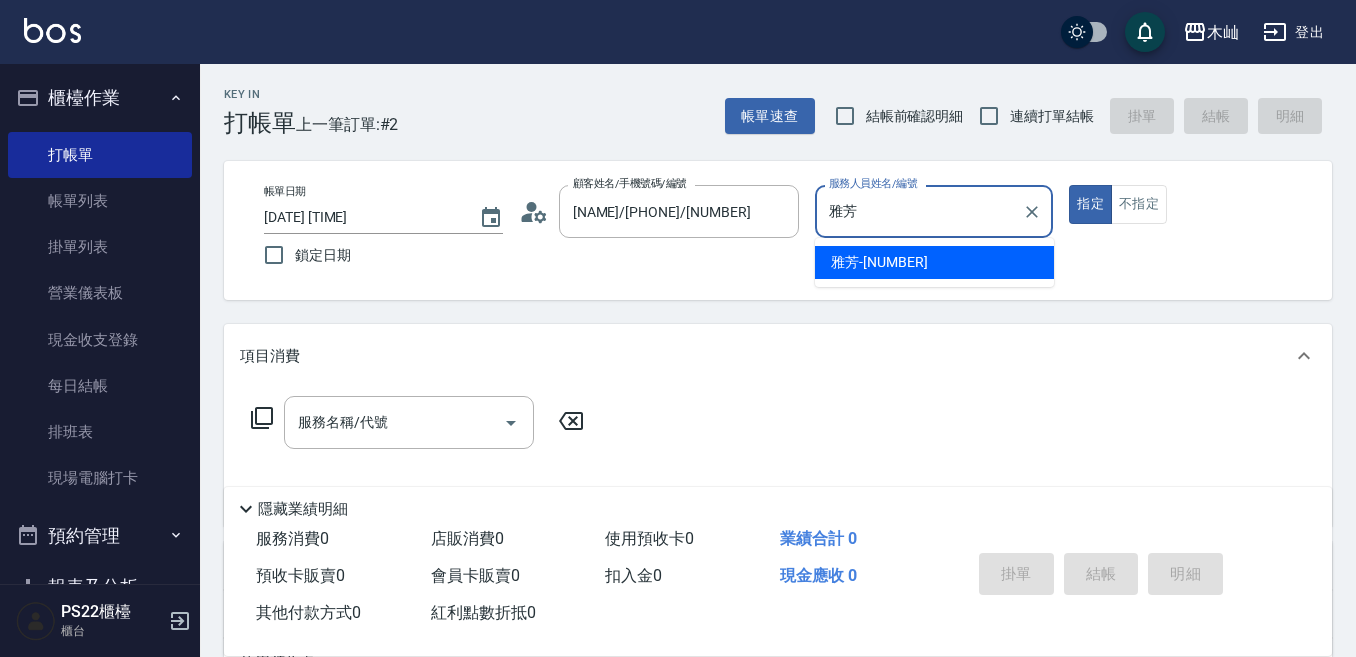 type on "雅" 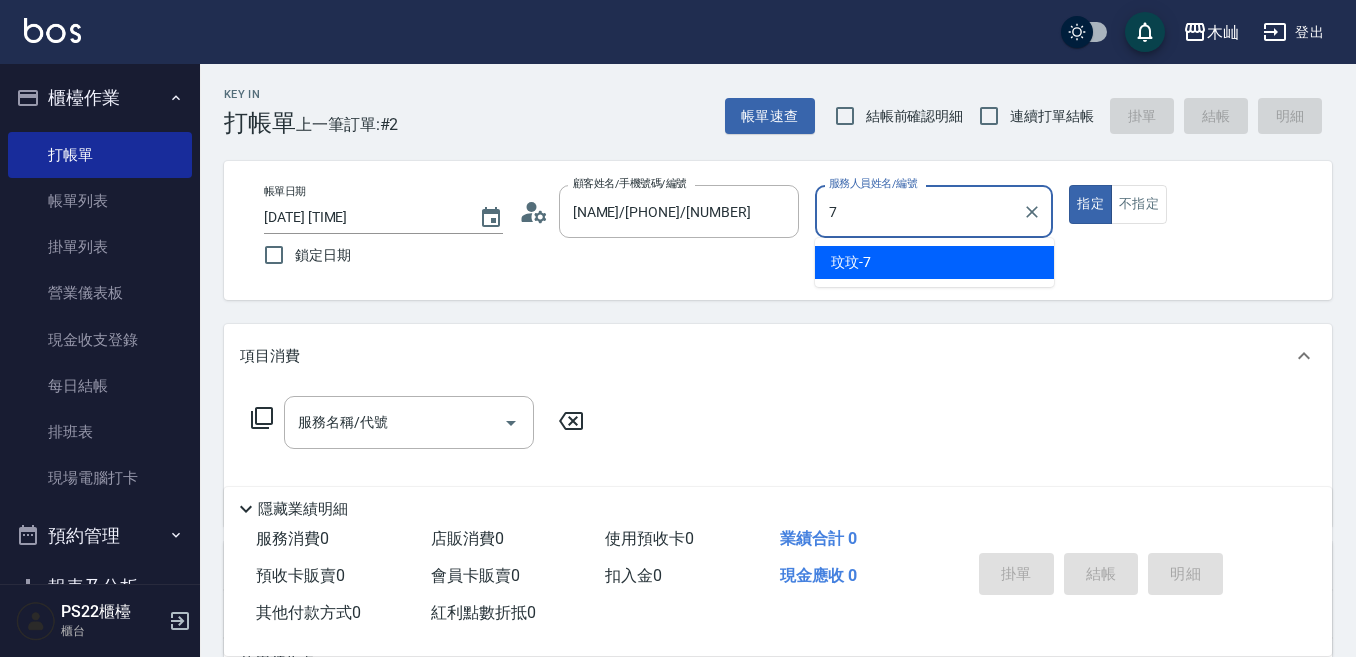 type on "[NAME]-[NUMBER]" 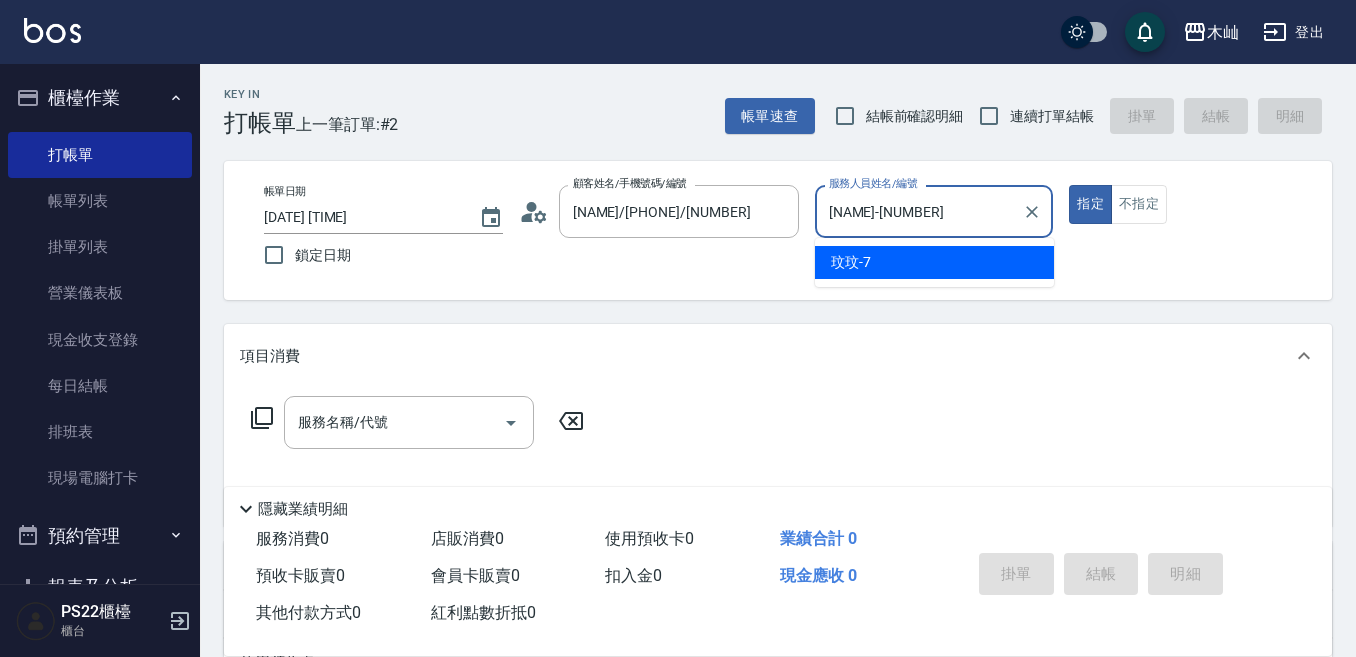 type on "true" 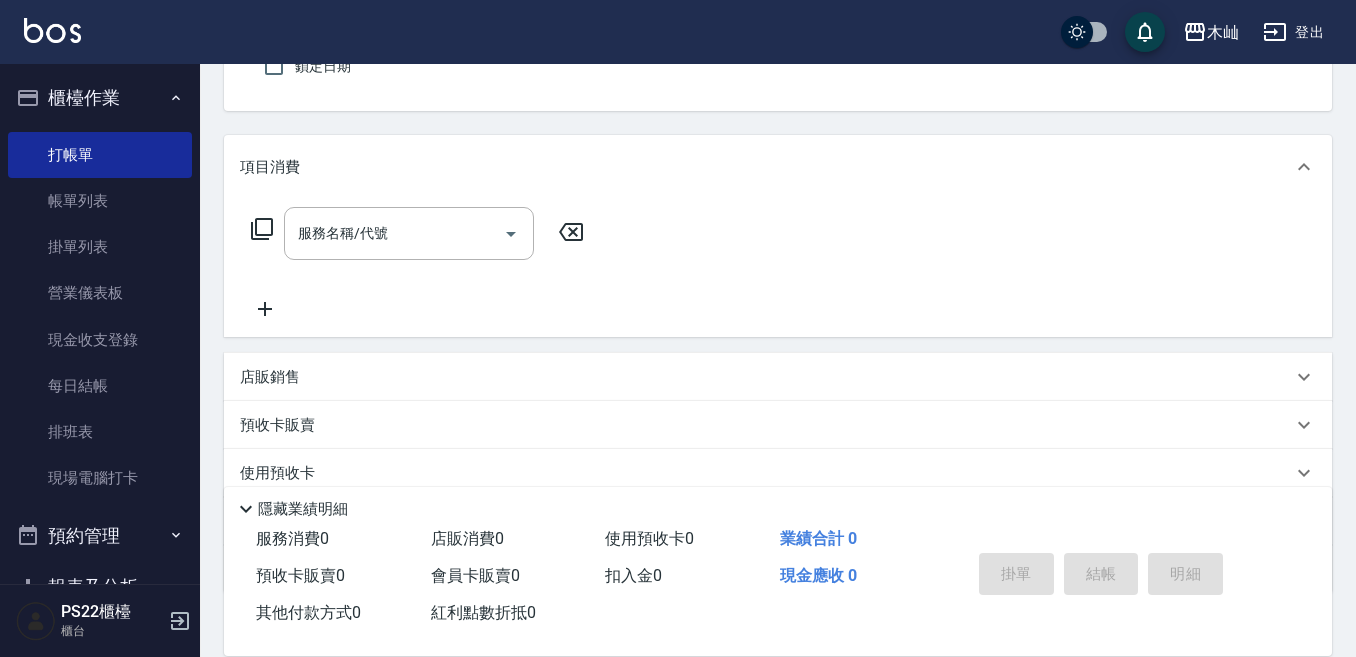 scroll, scrollTop: 200, scrollLeft: 0, axis: vertical 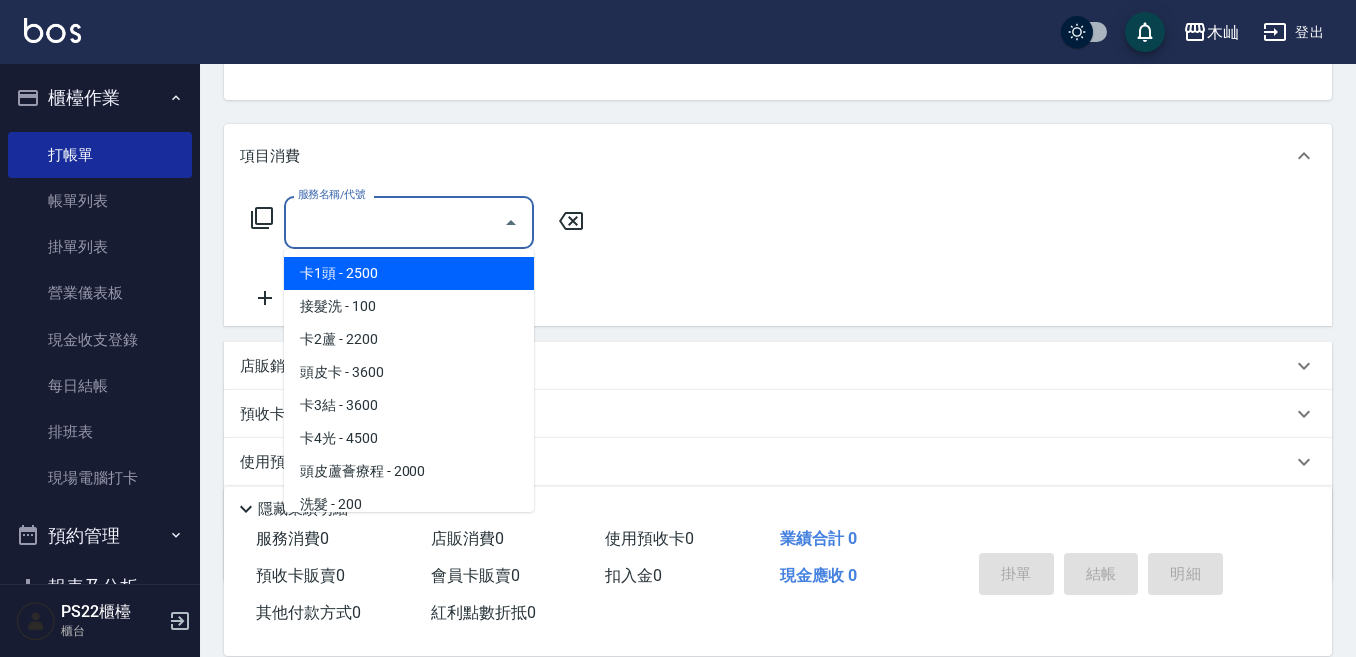 click on "服務名稱/代號" at bounding box center (394, 222) 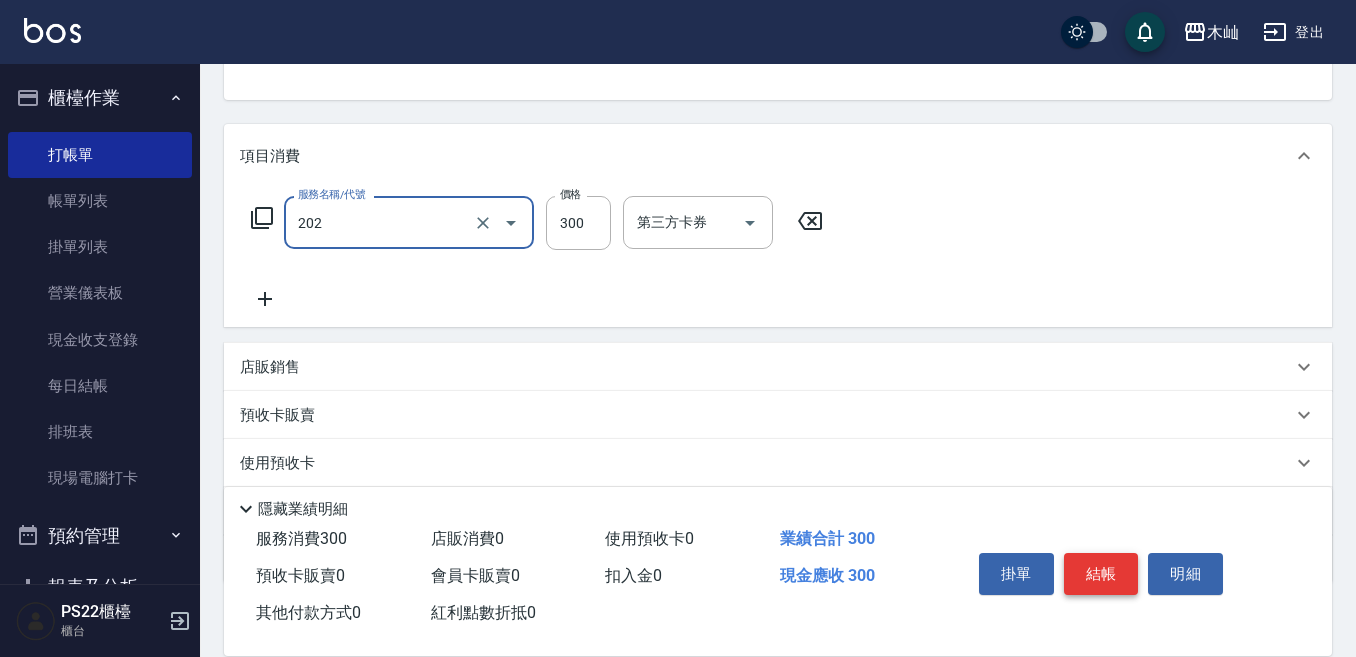 type on "[SERVICE]([NUMBER])" 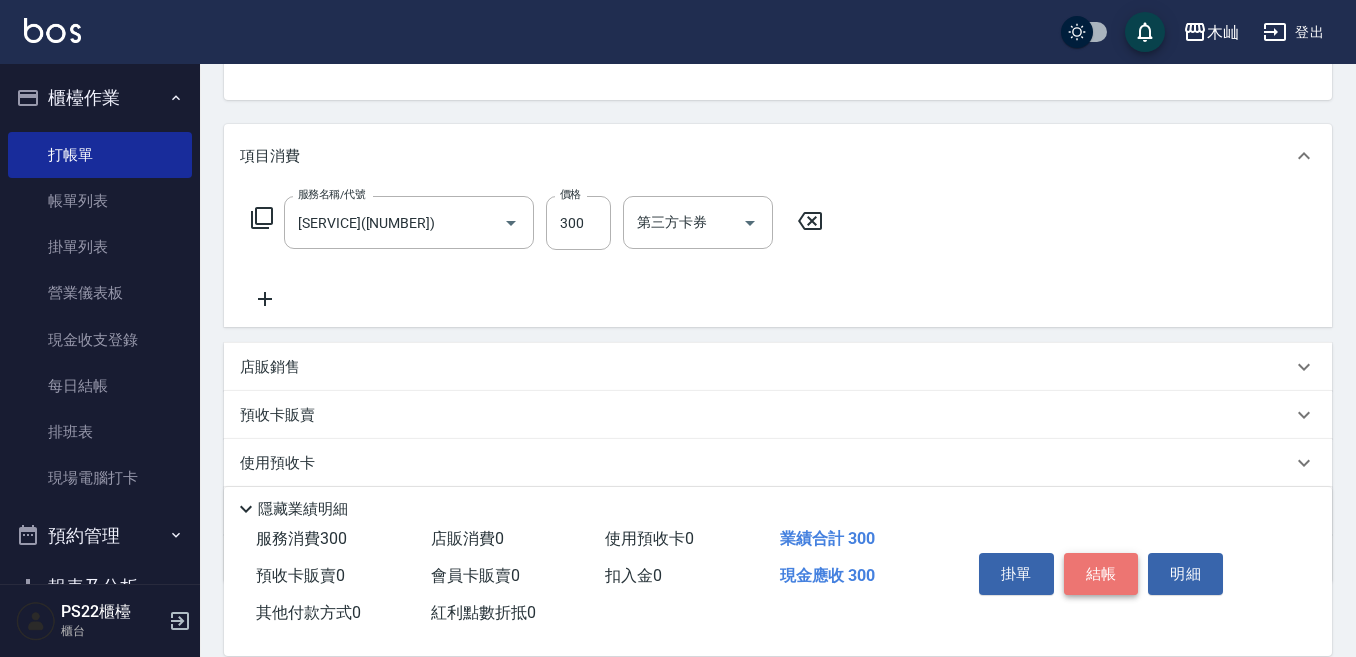 click on "結帳" at bounding box center [1101, 574] 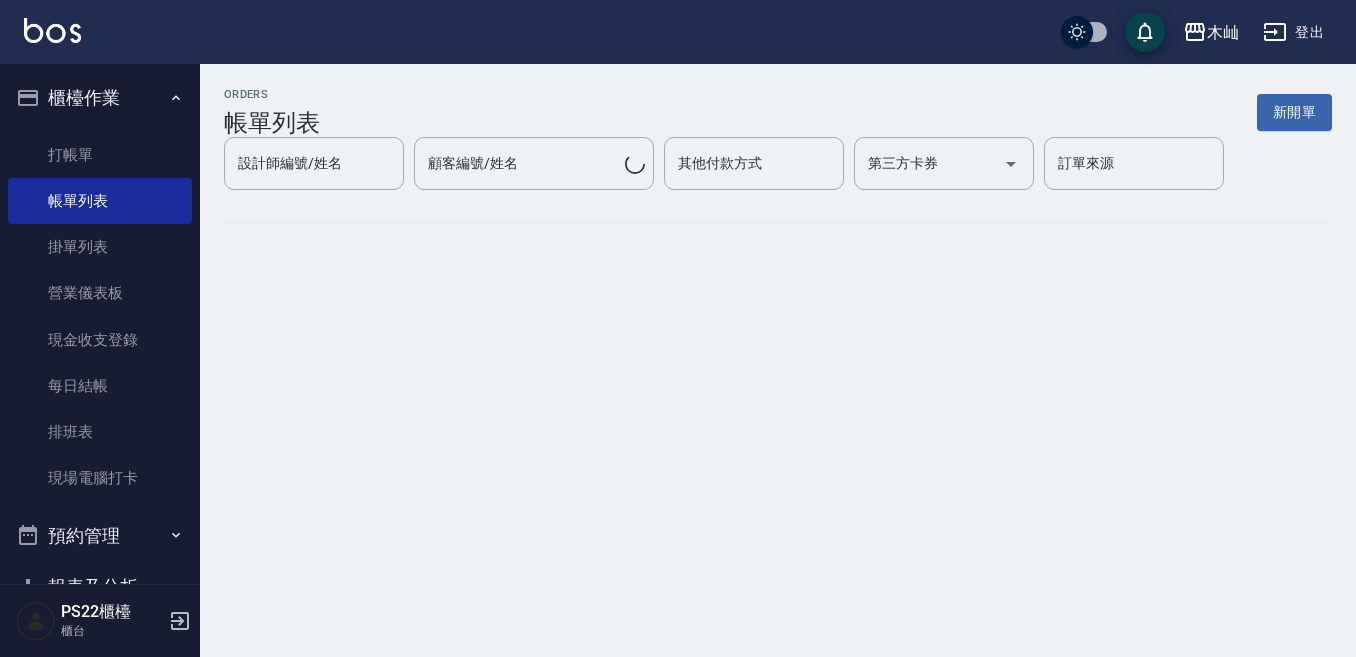 scroll, scrollTop: 0, scrollLeft: 0, axis: both 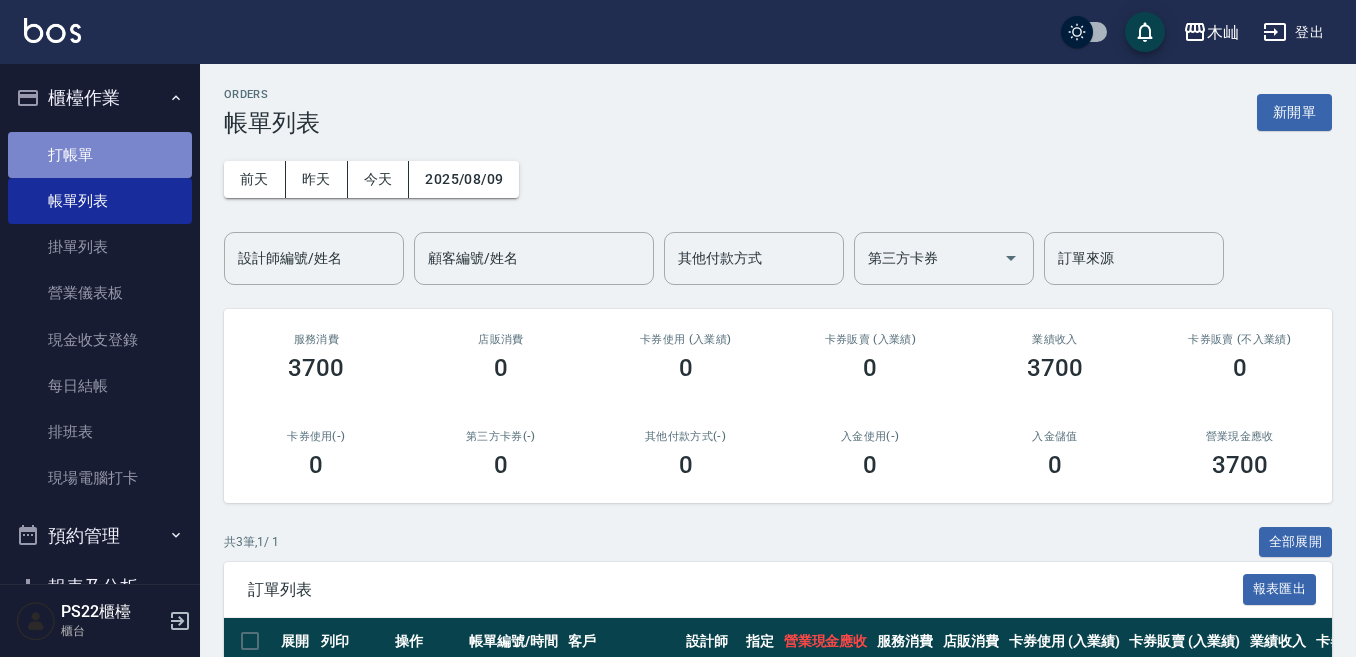 click on "打帳單" at bounding box center (100, 155) 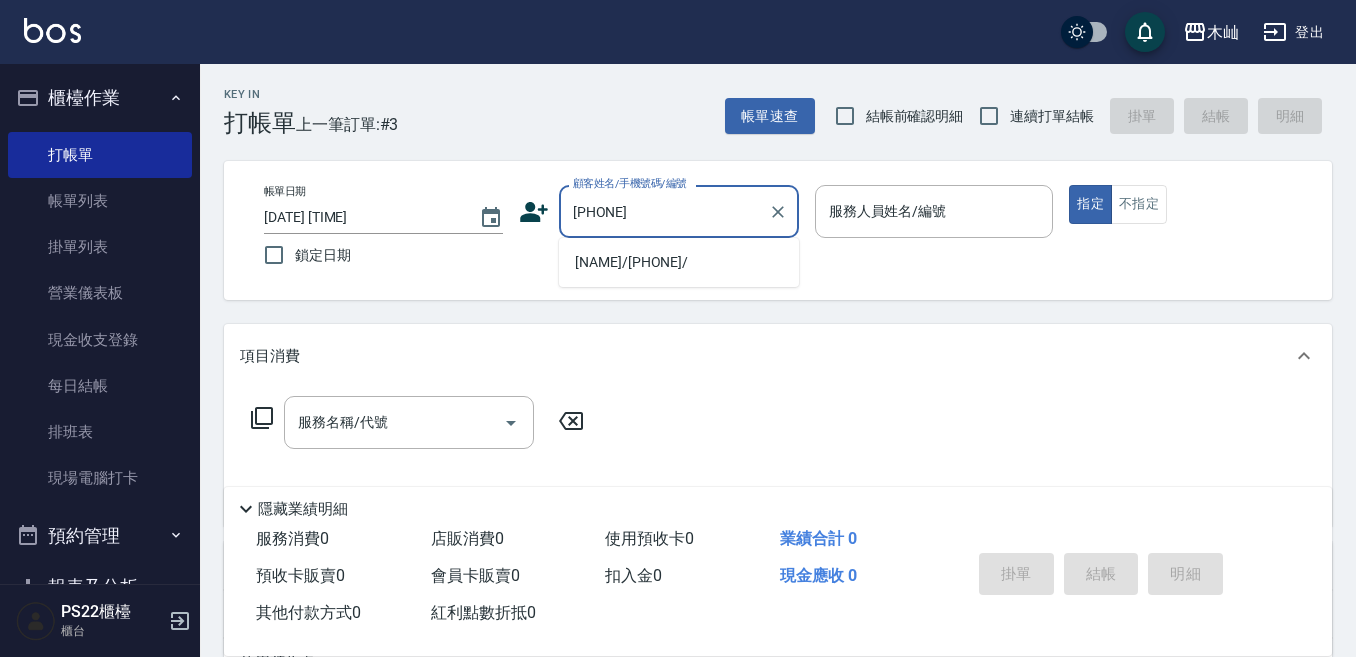 click on "[NAME]/[PHONE]/" at bounding box center [679, 262] 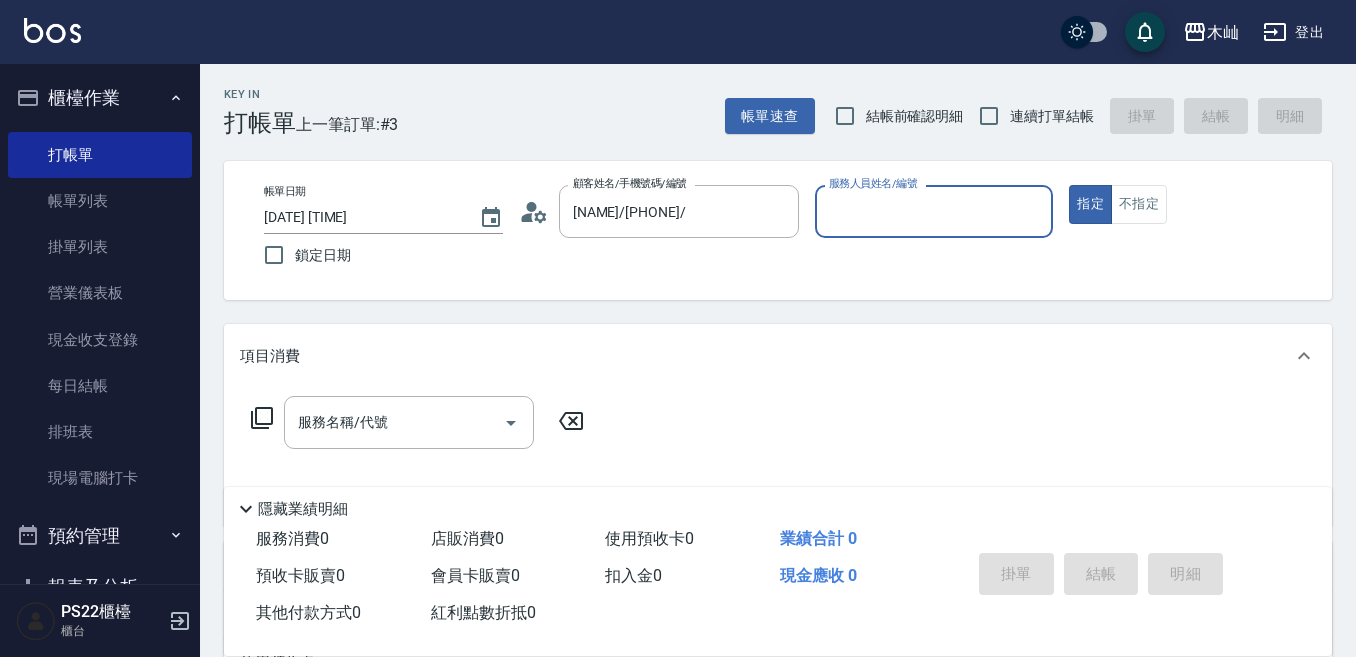 type on "雅芳-012" 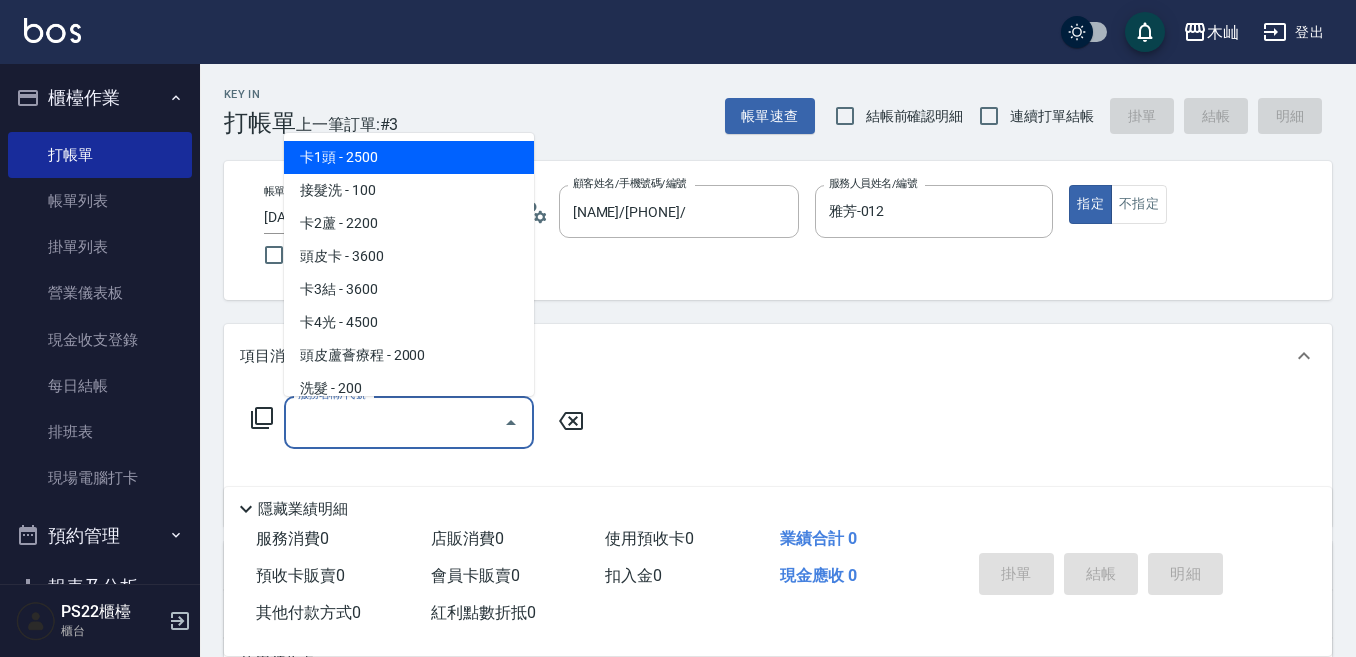 click on "服務名稱/代號" at bounding box center [394, 422] 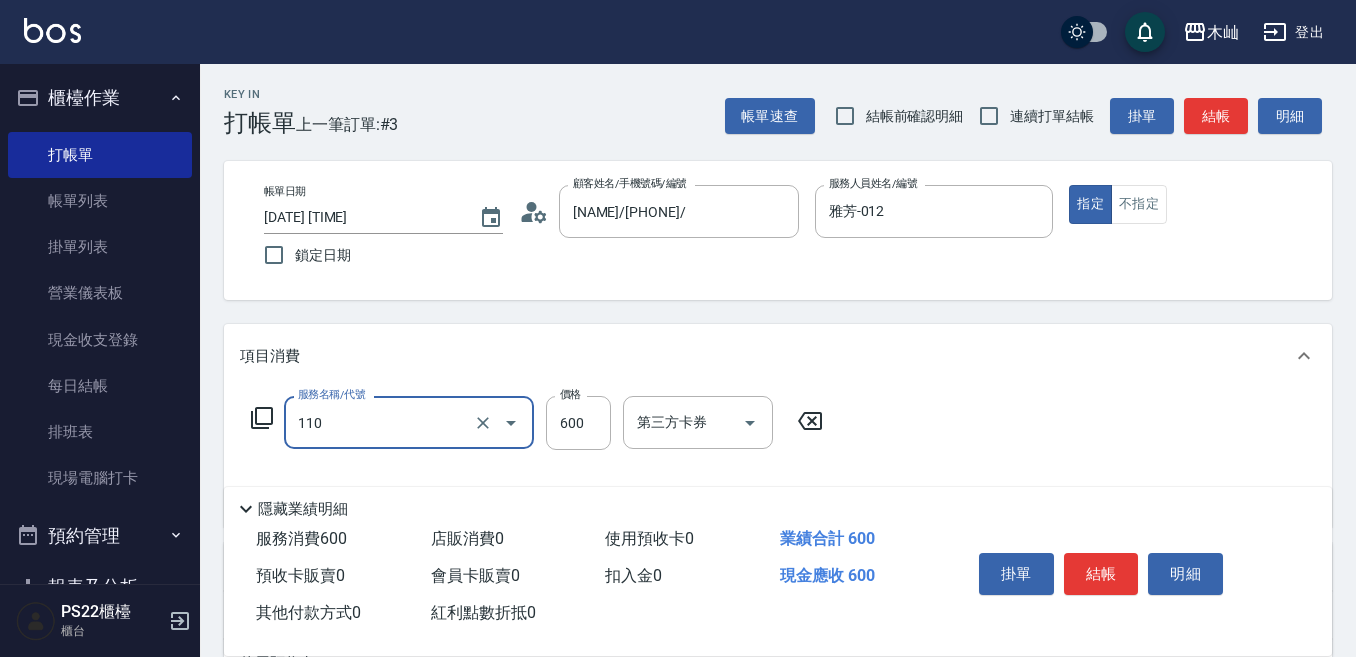 type on "精油洗+去角質(抗油)(110)" 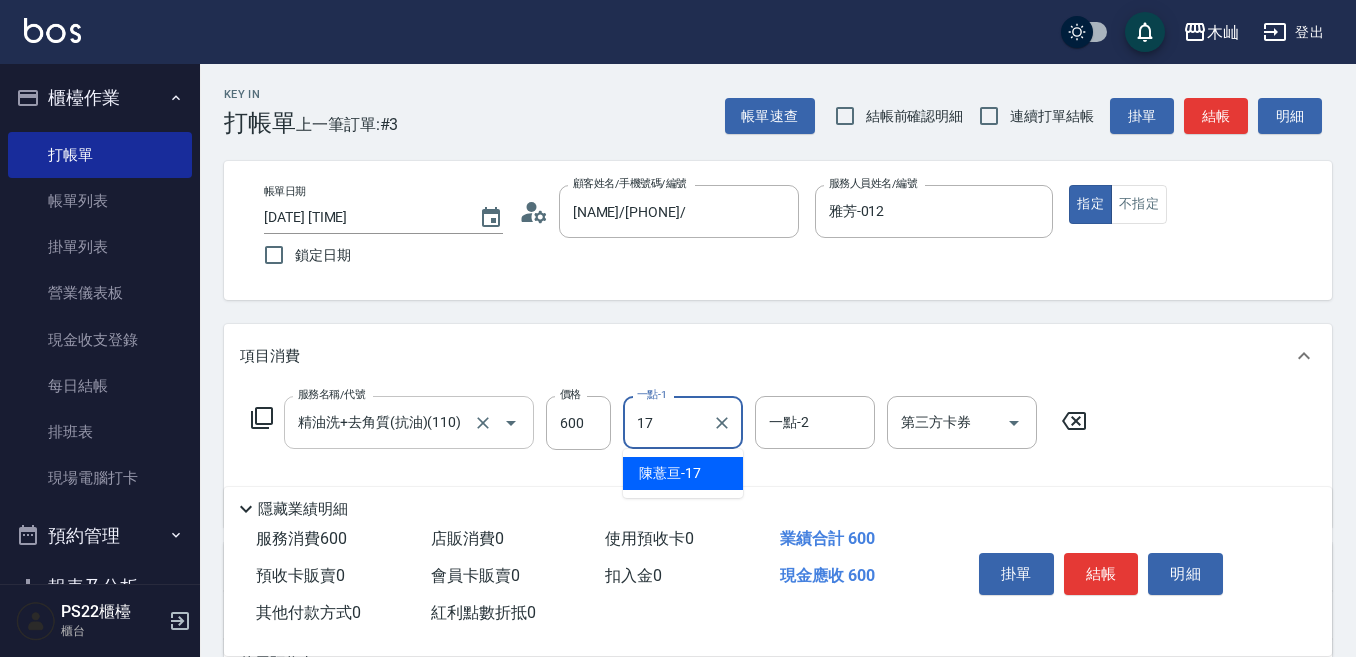 type on "[NAME]-[NUMBER]" 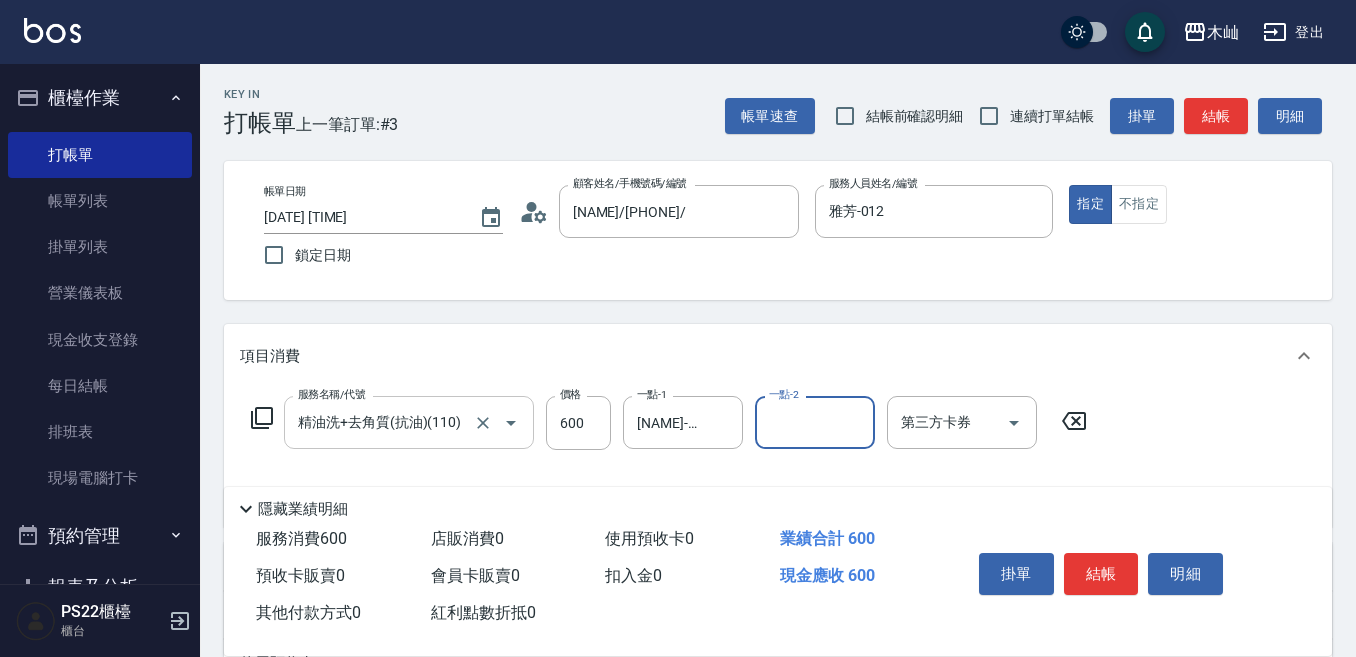 scroll, scrollTop: 100, scrollLeft: 0, axis: vertical 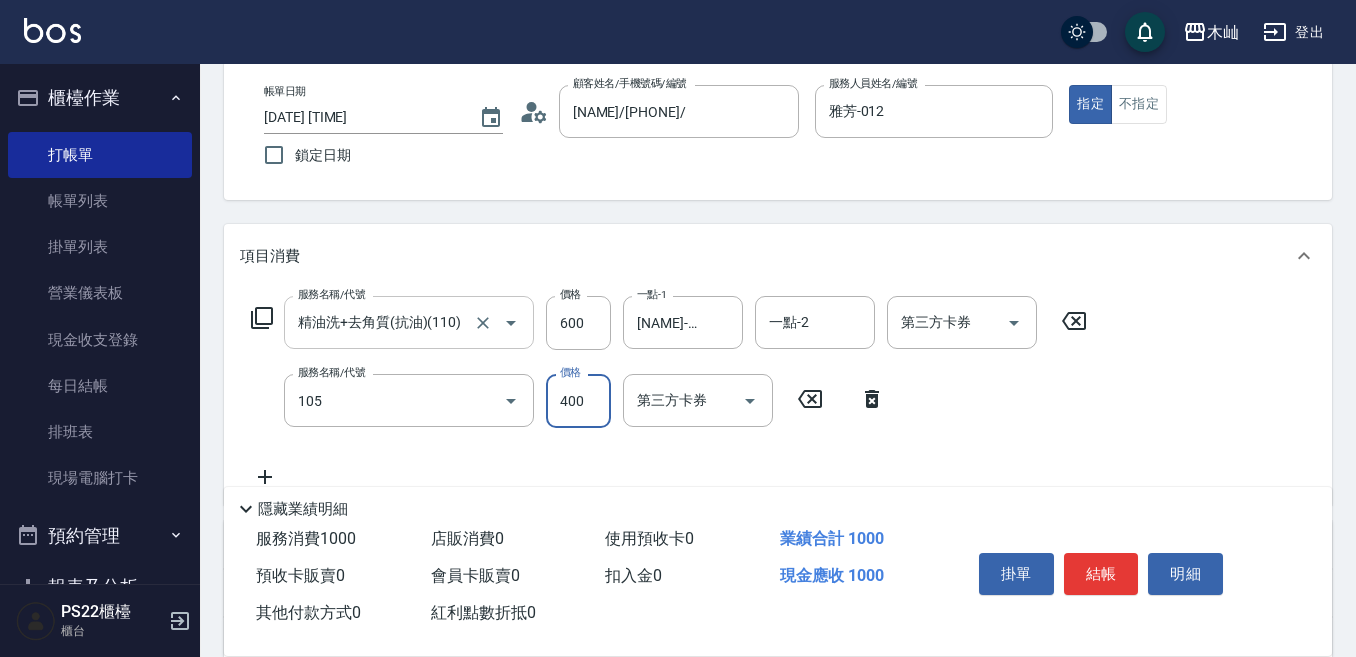 type on "A級單剪(105)" 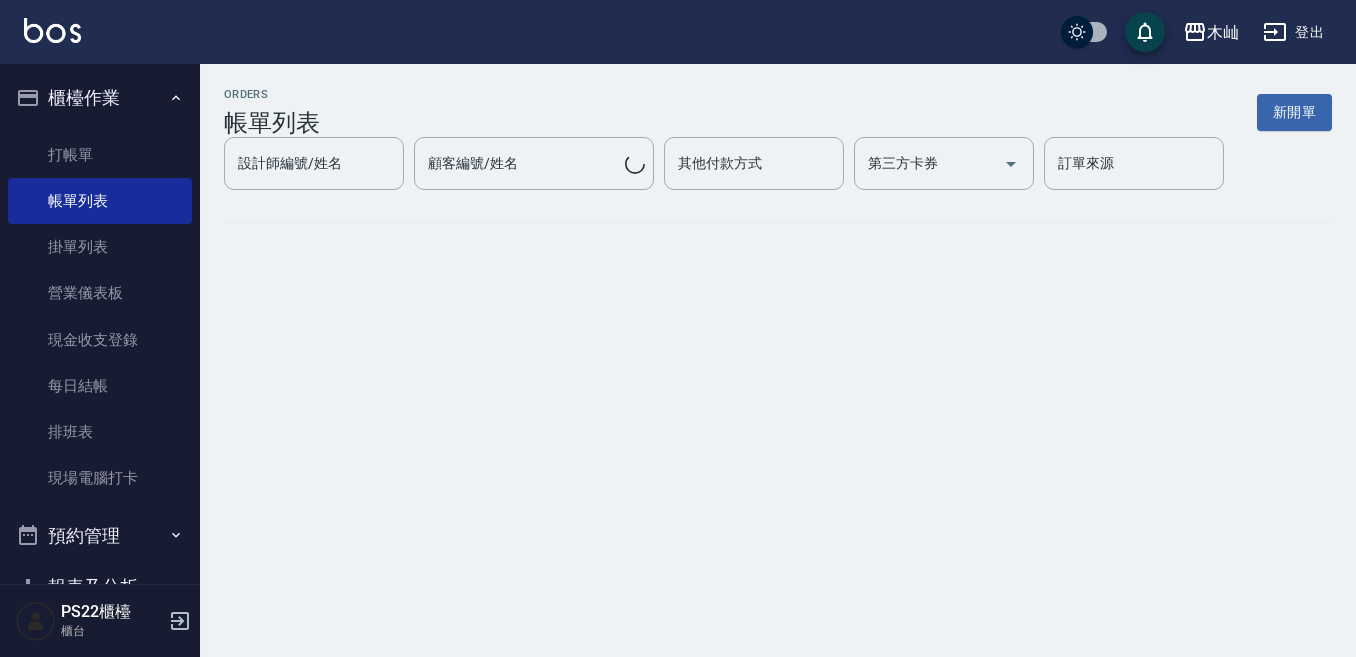 scroll, scrollTop: 0, scrollLeft: 0, axis: both 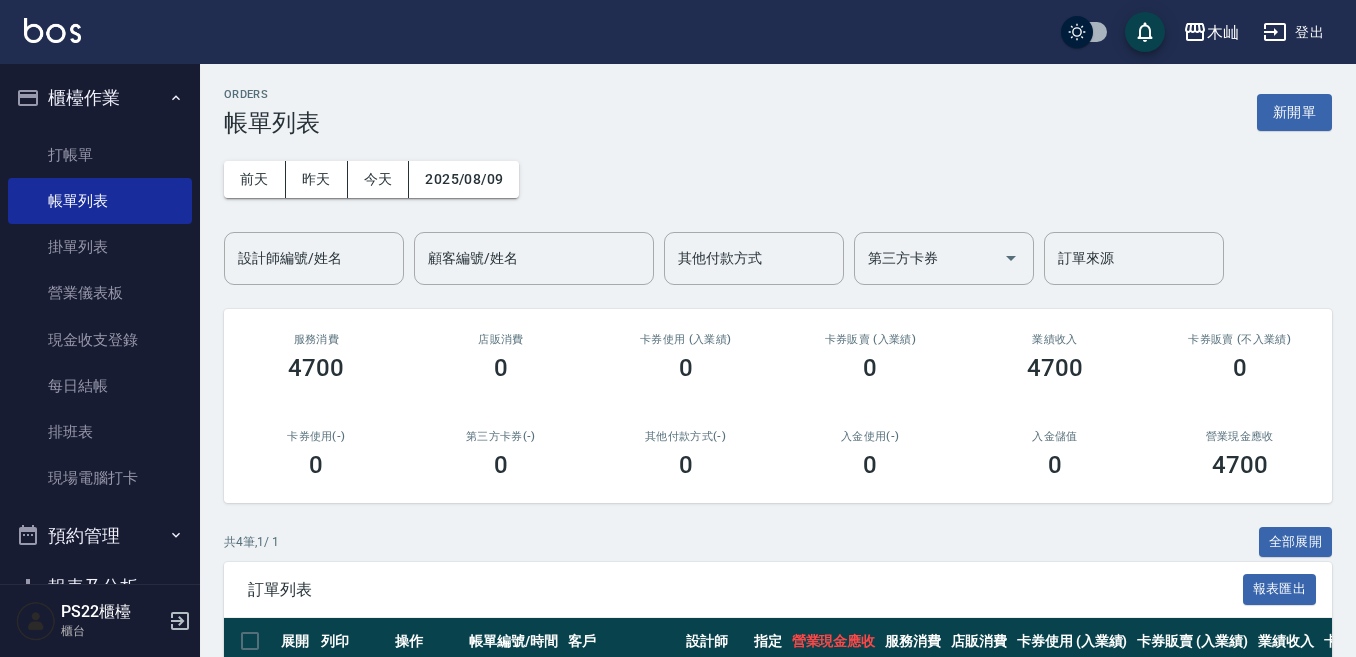 drag, startPoint x: 93, startPoint y: 156, endPoint x: 206, endPoint y: 184, distance: 116.41735 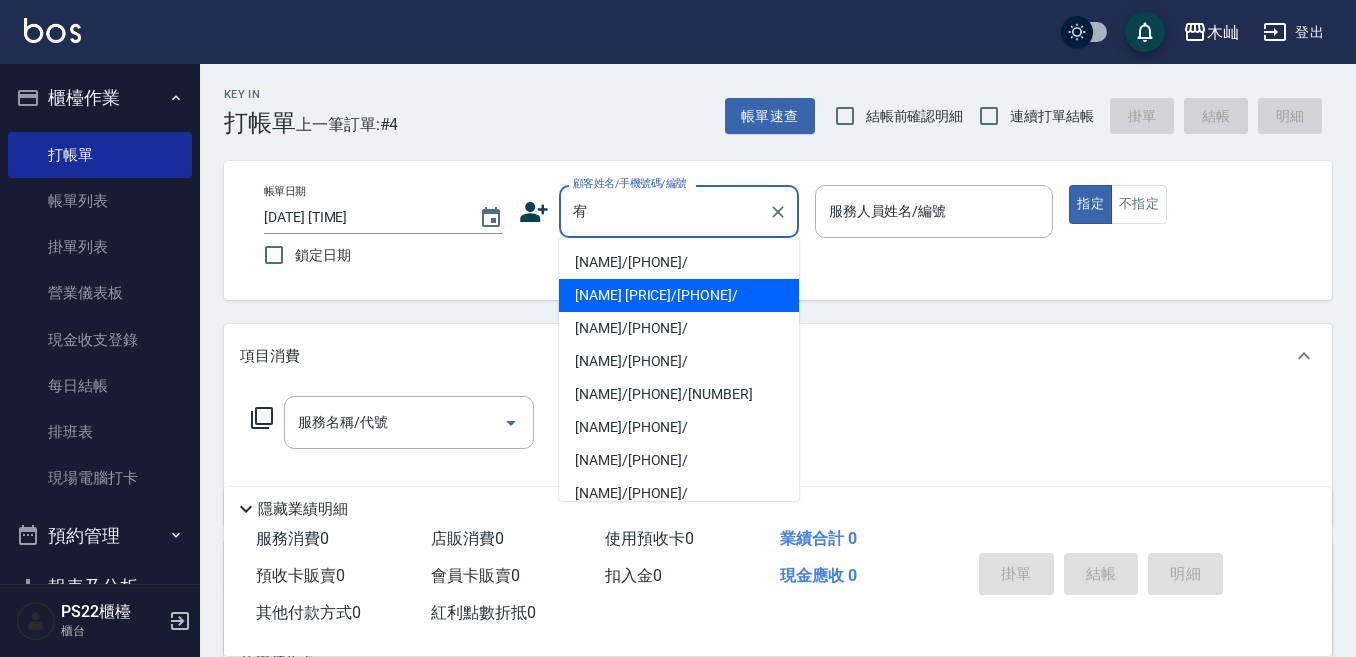 click on "[NAME] [PRICE]/[PHONE]/" at bounding box center (679, 295) 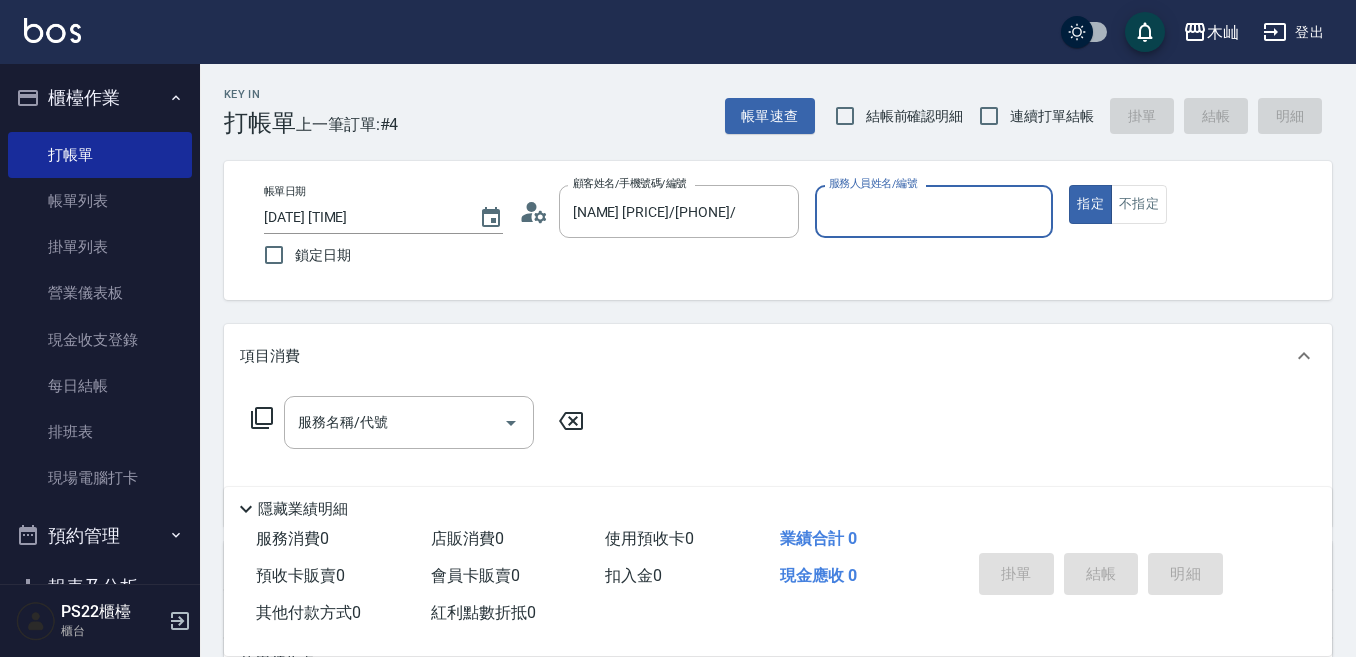 type on "小愛-10" 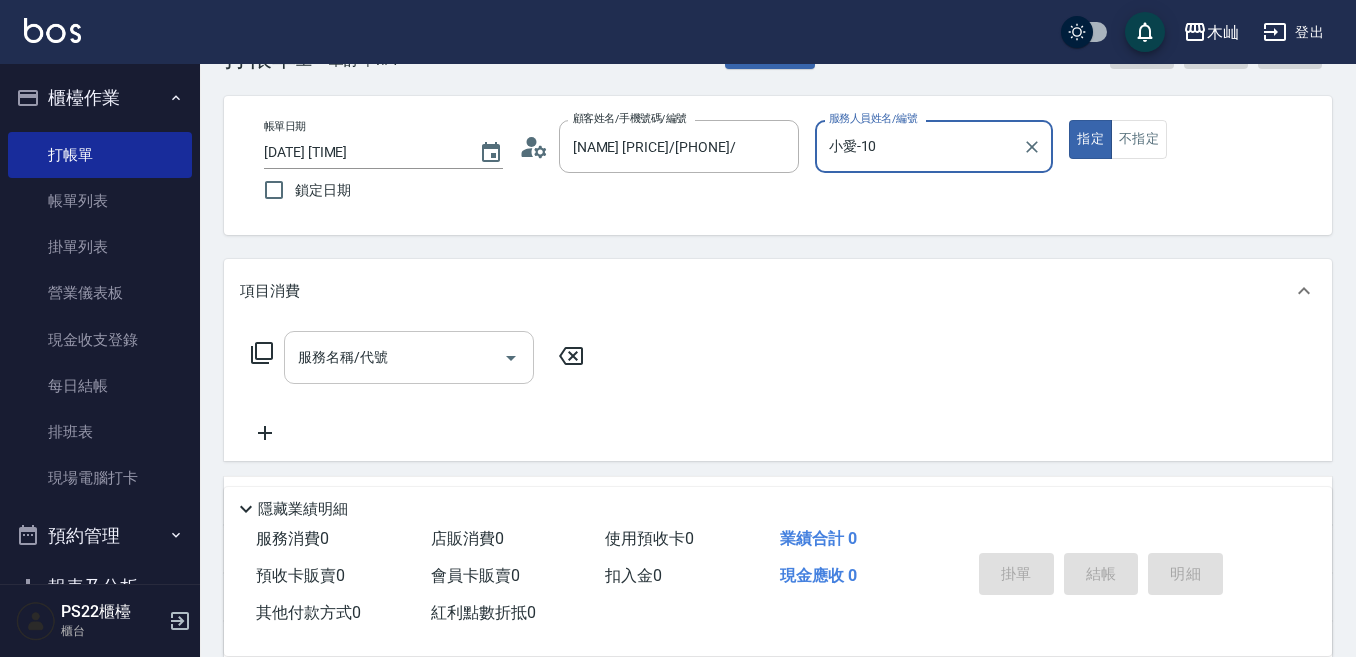 scroll, scrollTop: 100, scrollLeft: 0, axis: vertical 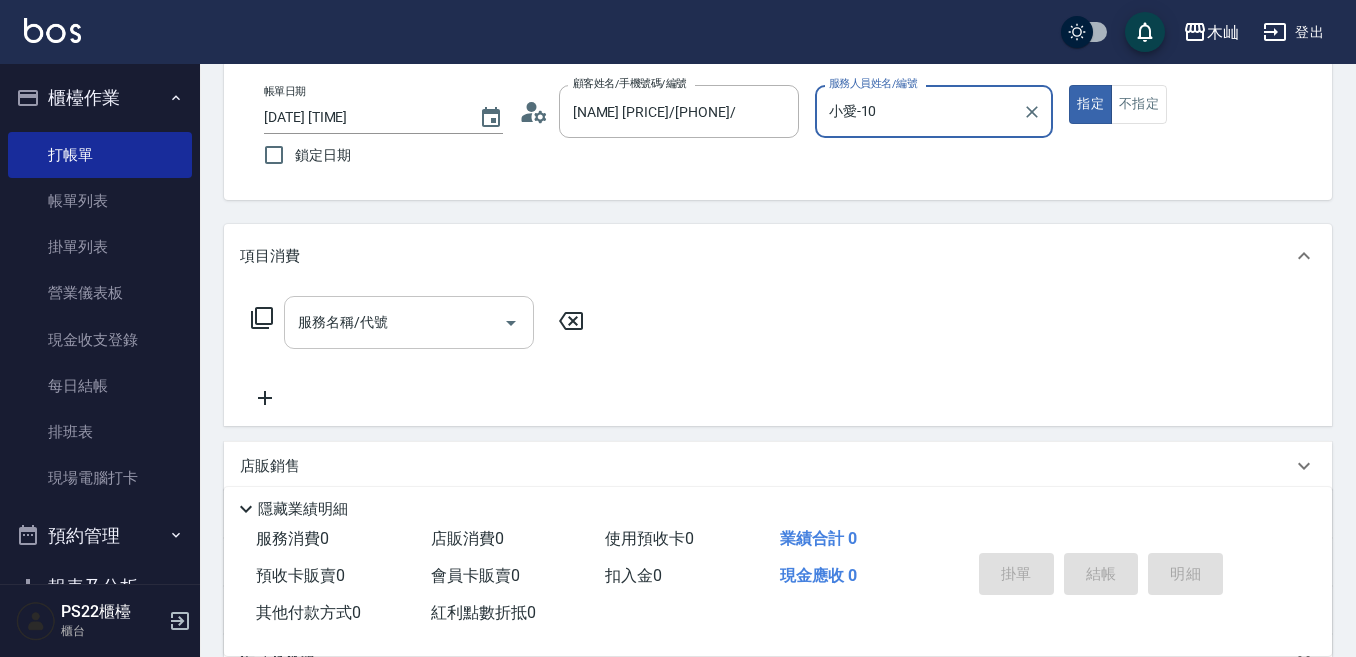 click on "服務名稱/代號" at bounding box center (394, 322) 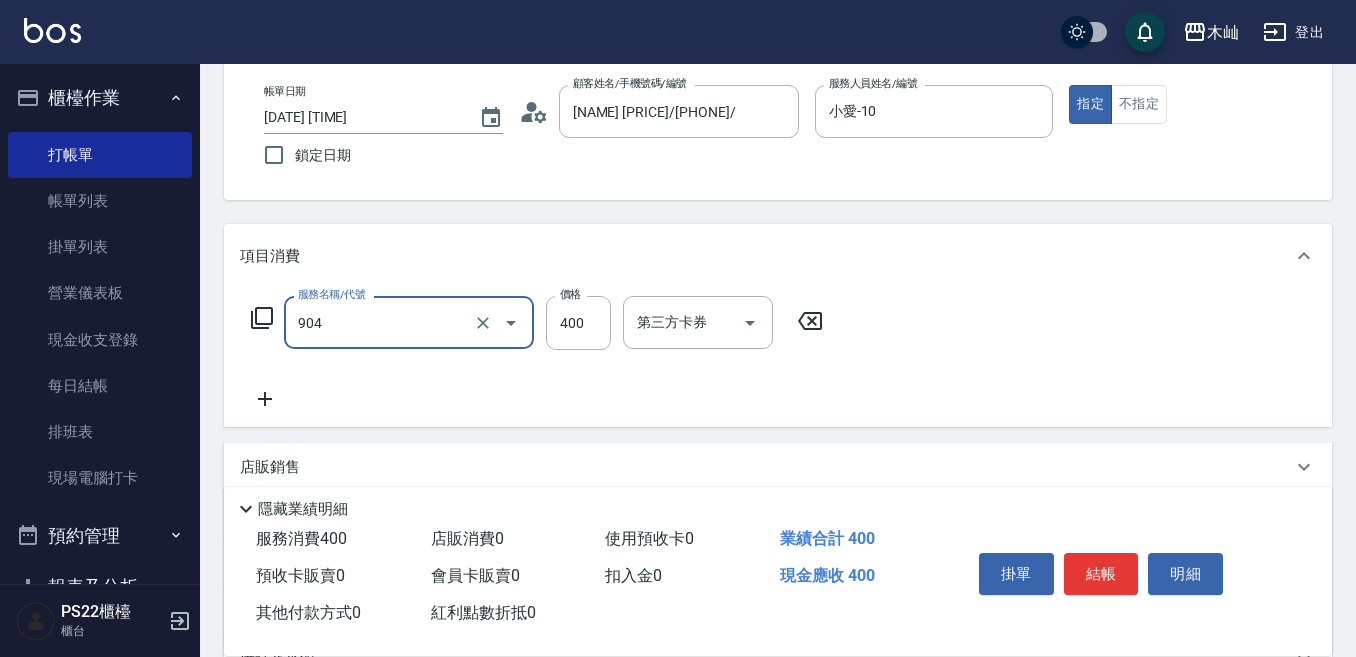 type on "精油洗+瞬護(904)" 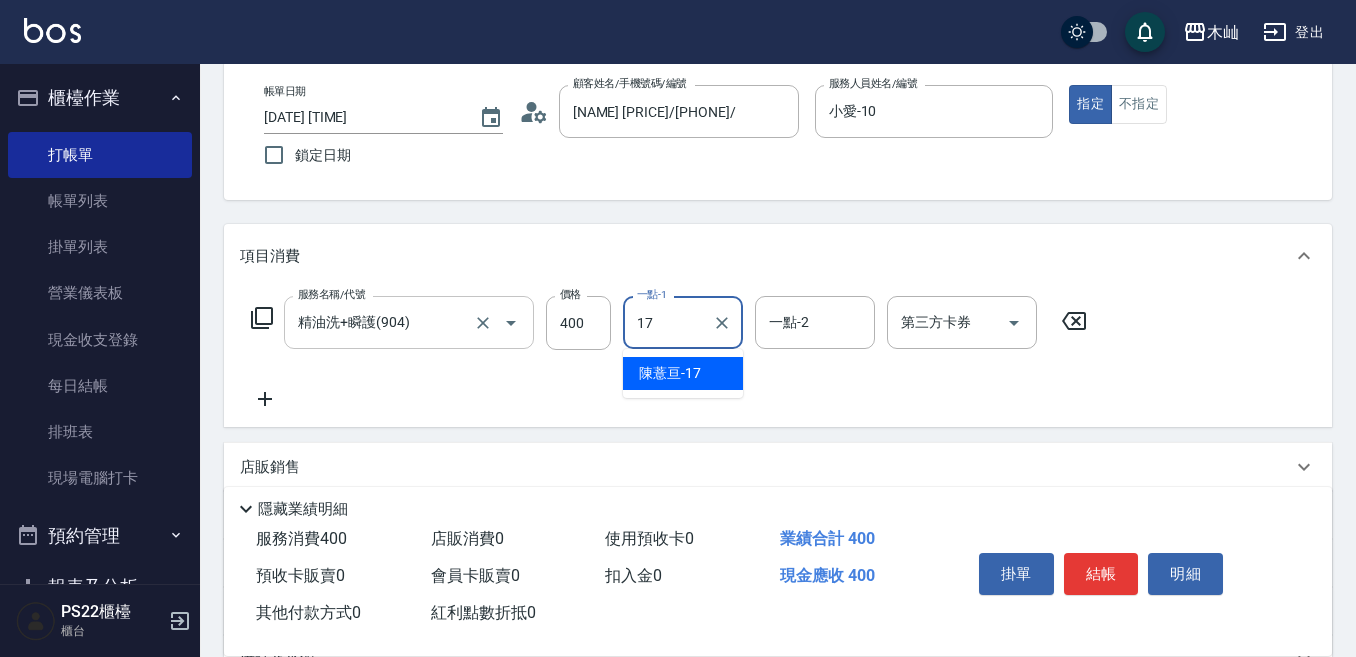 type on "[NAME]-[NUMBER]" 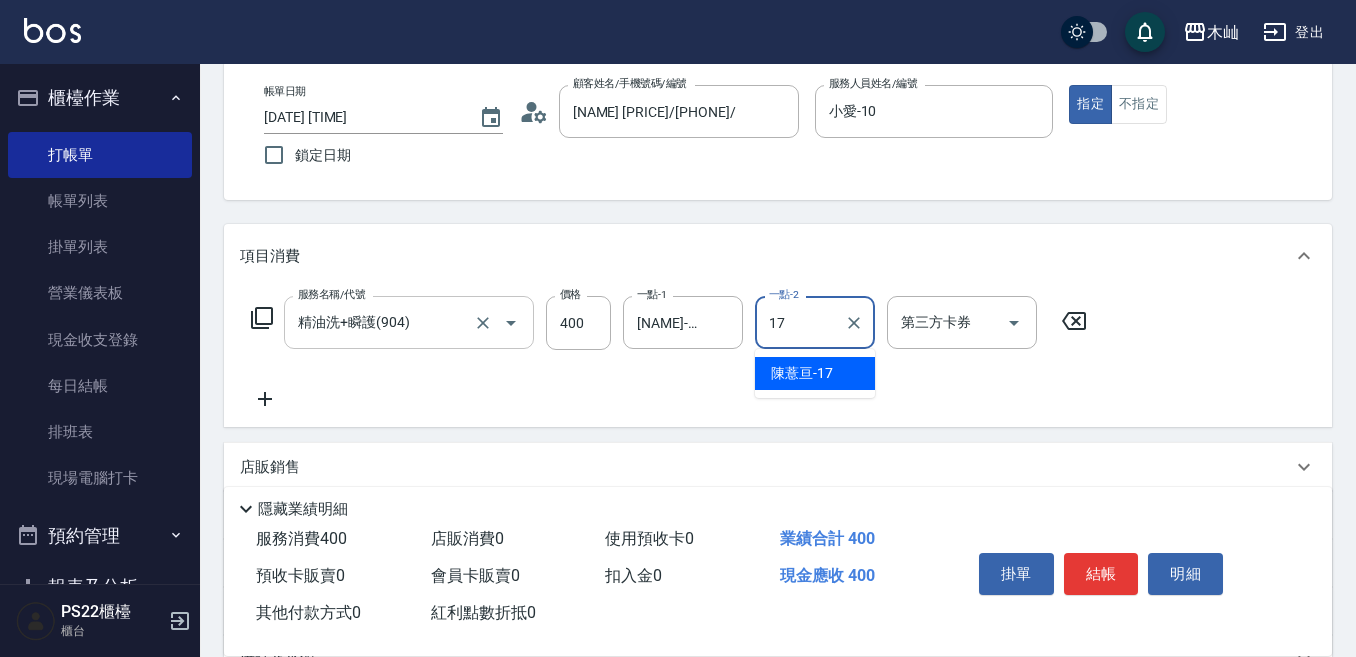 type on "[NAME]-[NUMBER]" 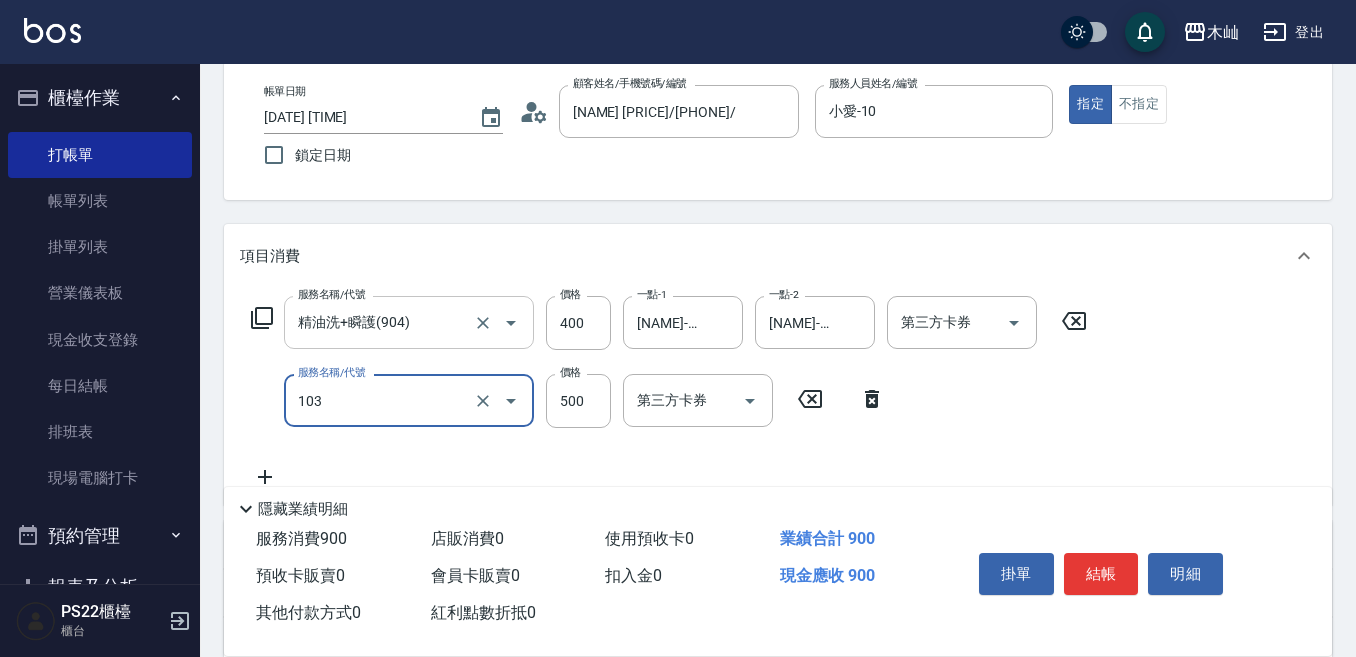 type on "B級洗剪(103)" 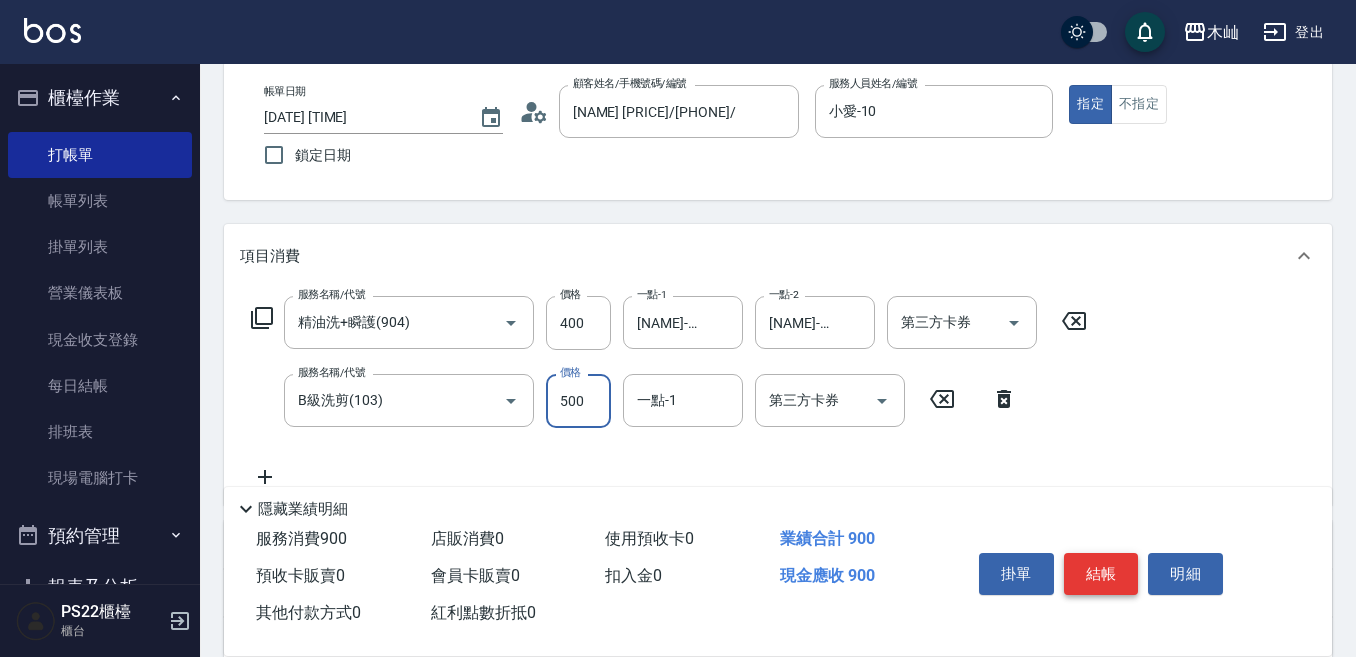 click on "結帳" at bounding box center [1101, 574] 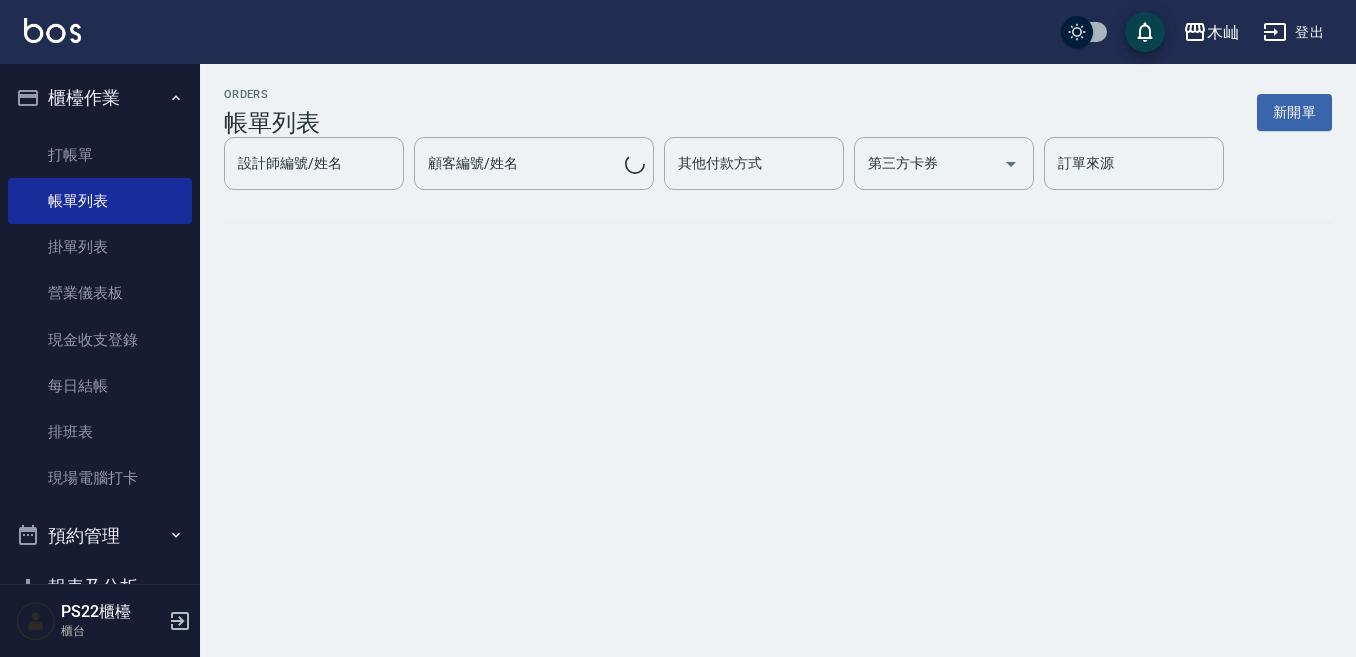 scroll, scrollTop: 0, scrollLeft: 0, axis: both 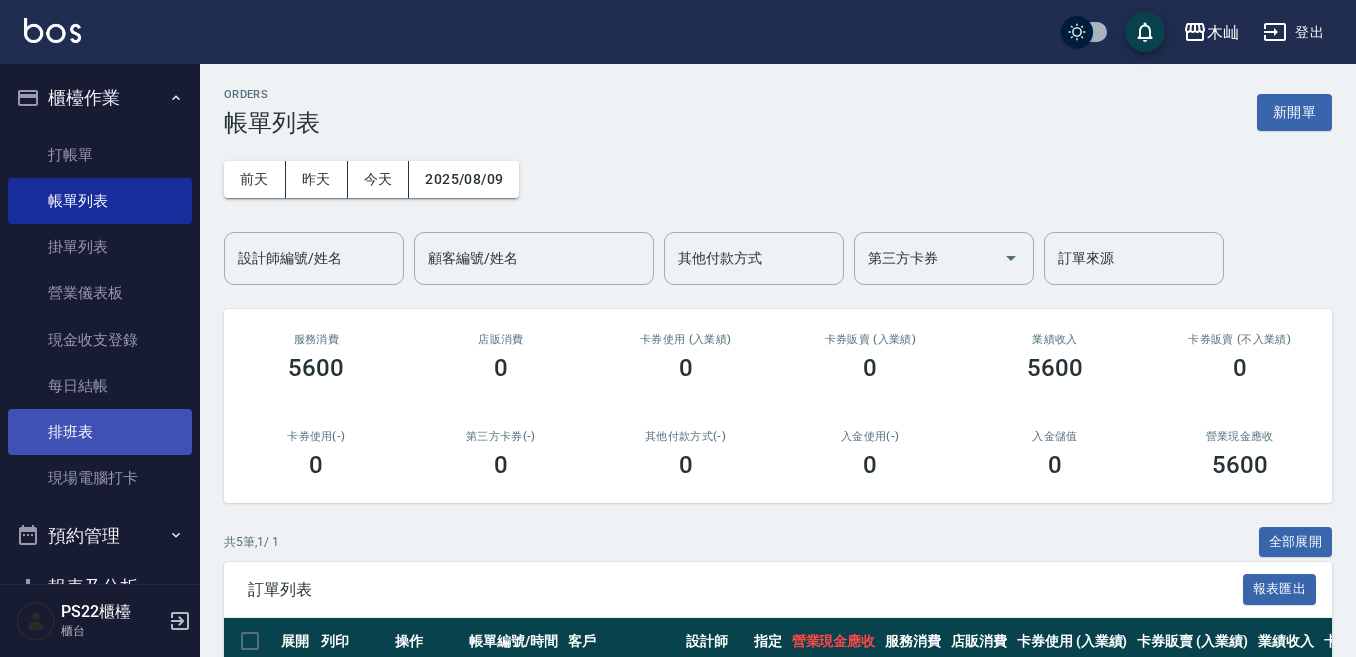 click on "排班表" at bounding box center [100, 432] 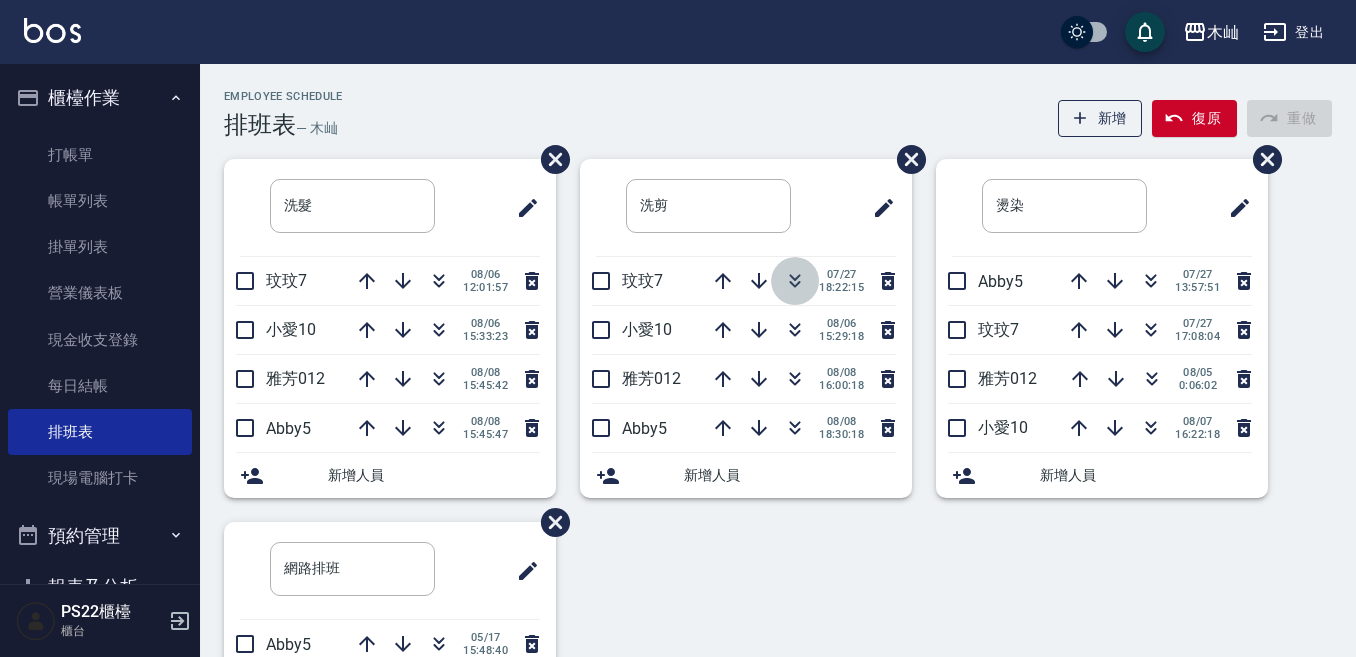 click 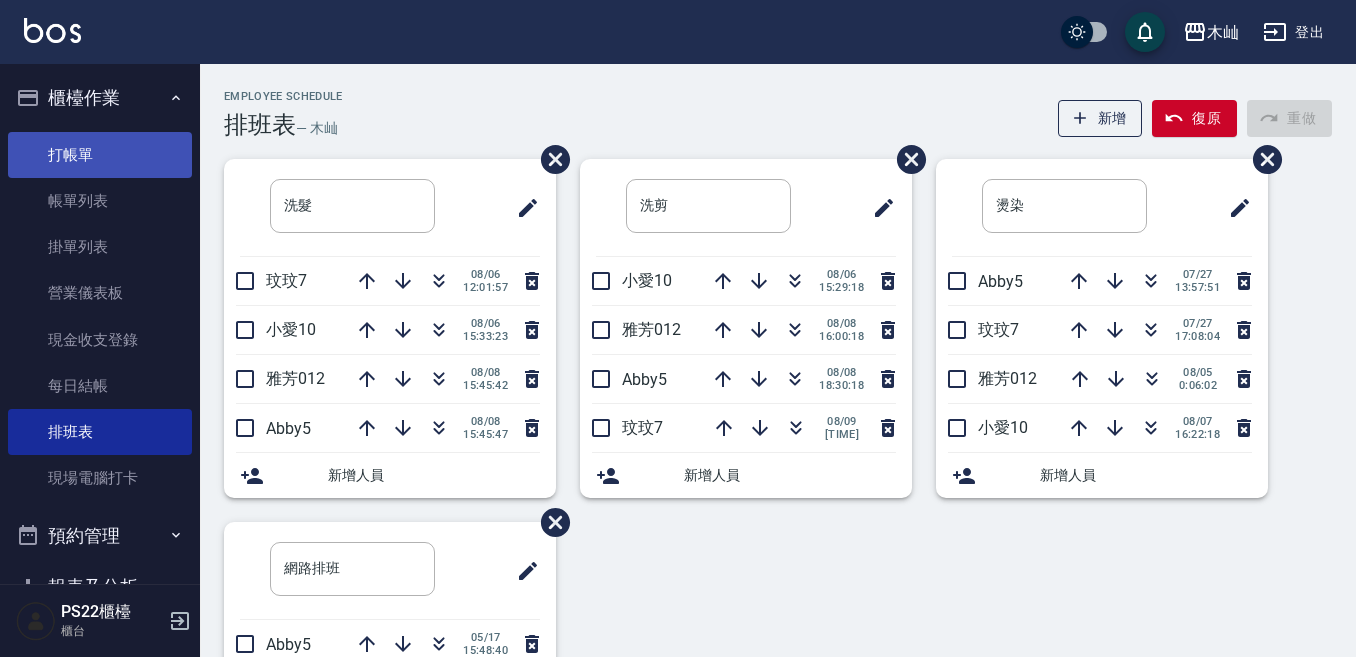 click on "打帳單" at bounding box center [100, 155] 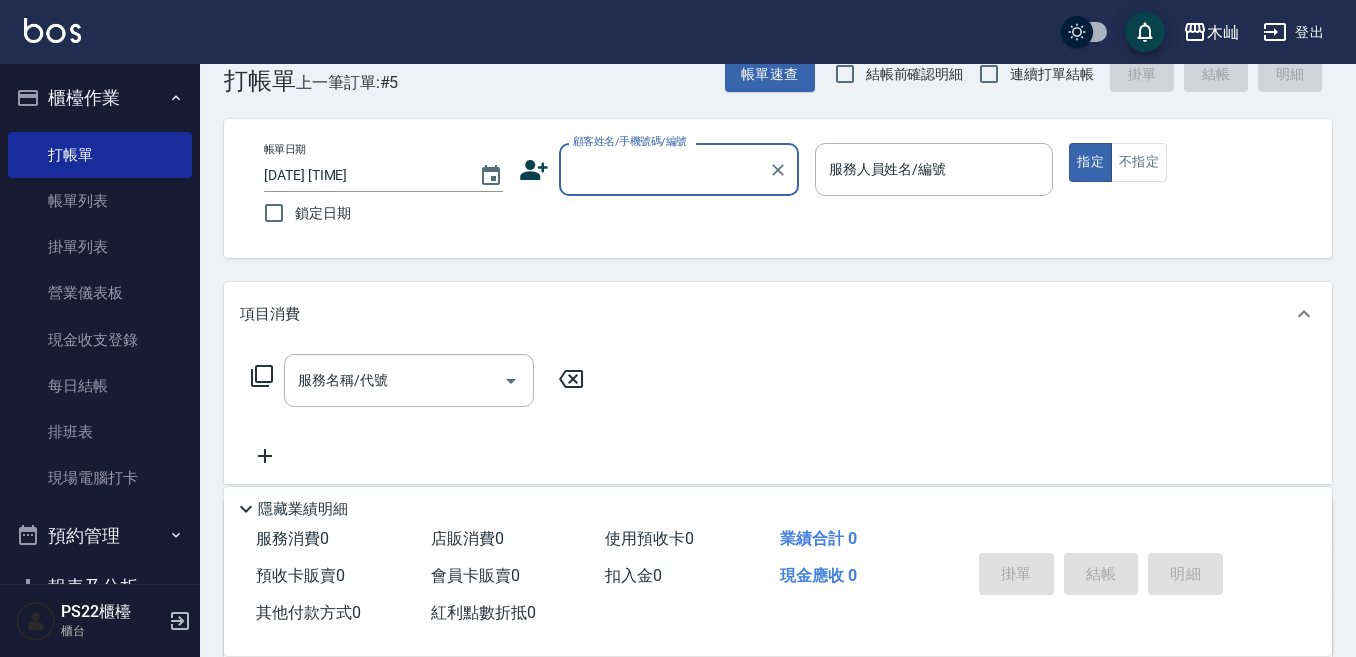 scroll, scrollTop: 0, scrollLeft: 0, axis: both 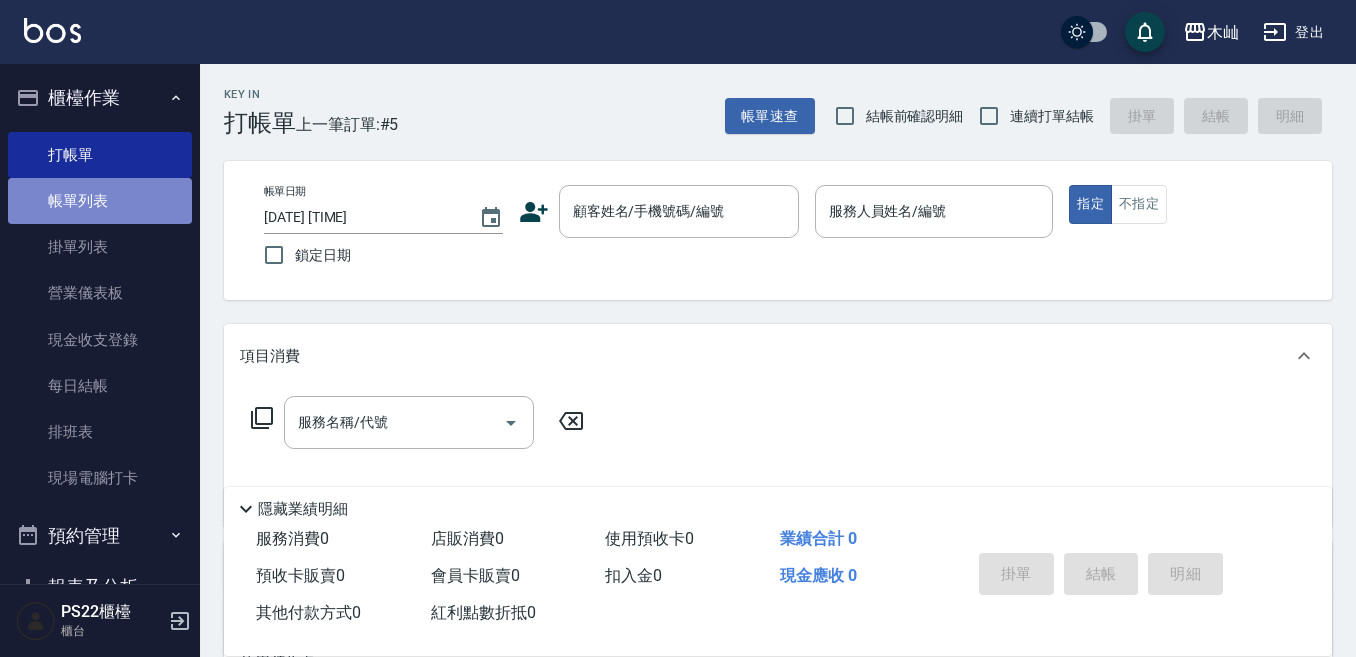click on "帳單列表" at bounding box center (100, 201) 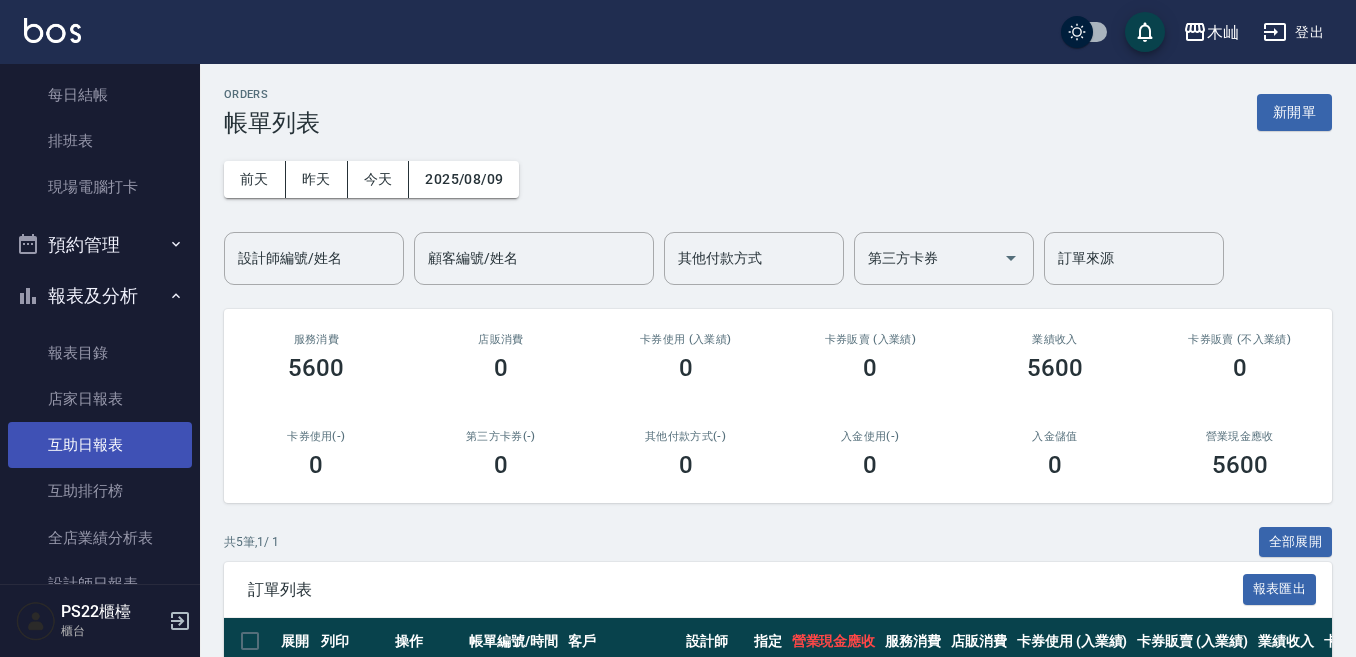 scroll, scrollTop: 300, scrollLeft: 0, axis: vertical 